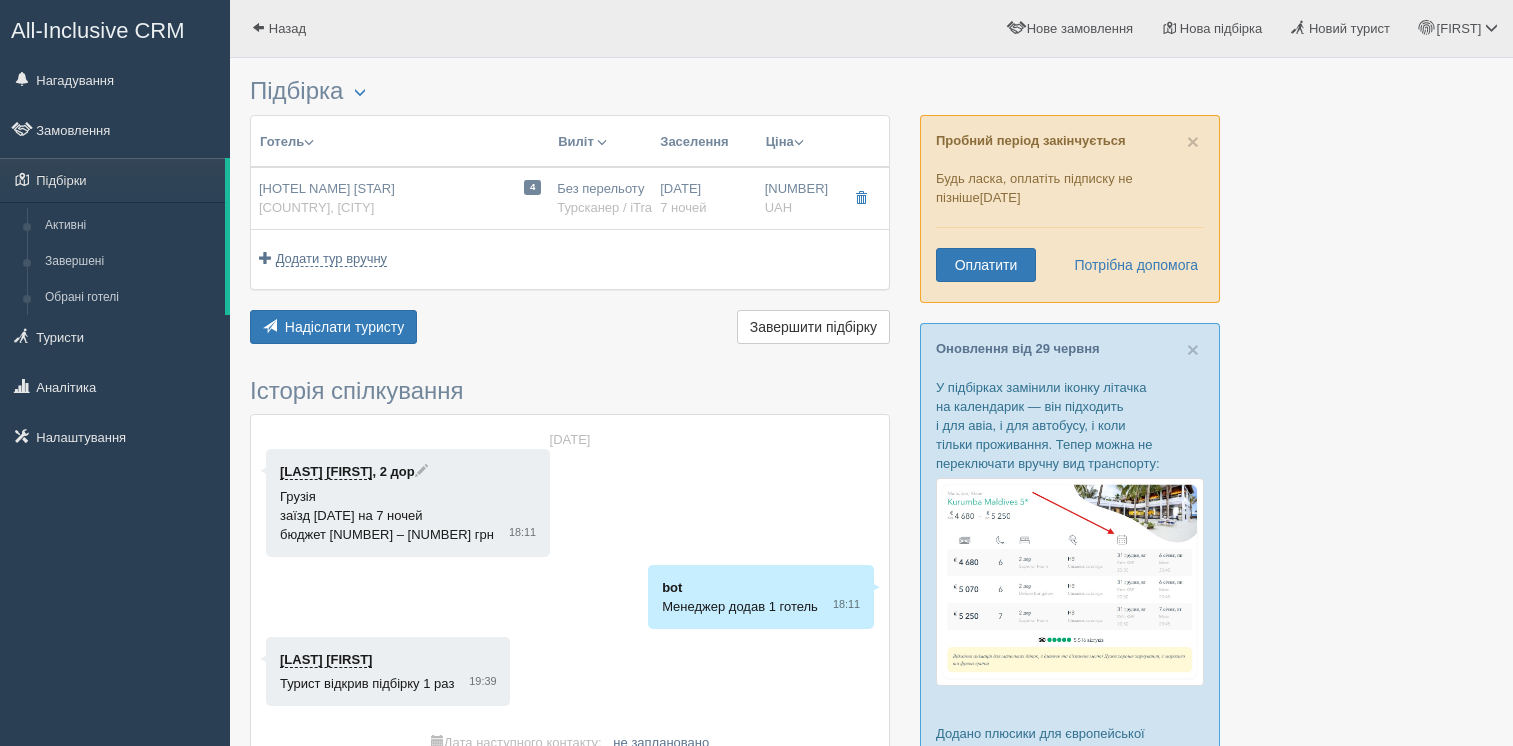 scroll, scrollTop: 0, scrollLeft: 0, axis: both 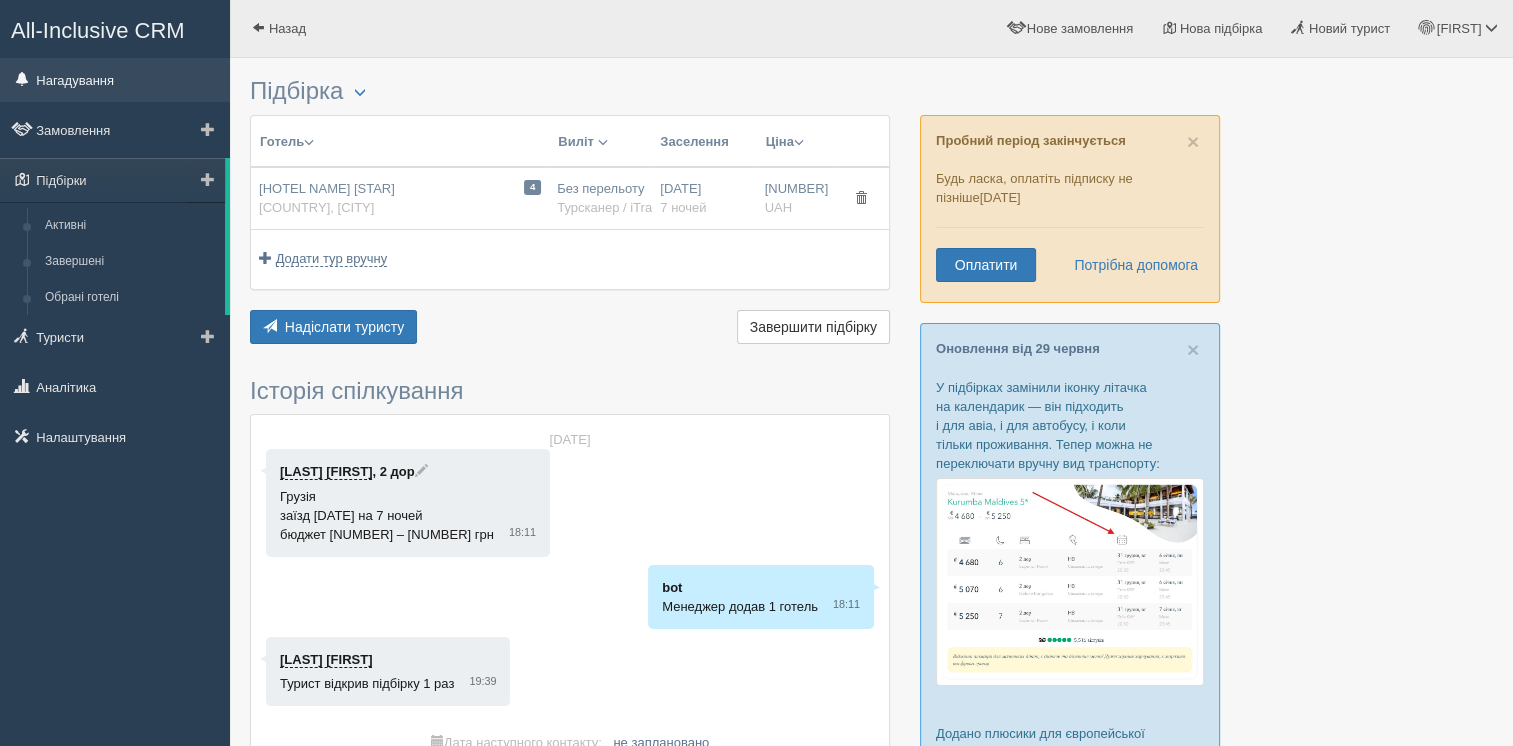 click on "Нагадування" at bounding box center [115, 80] 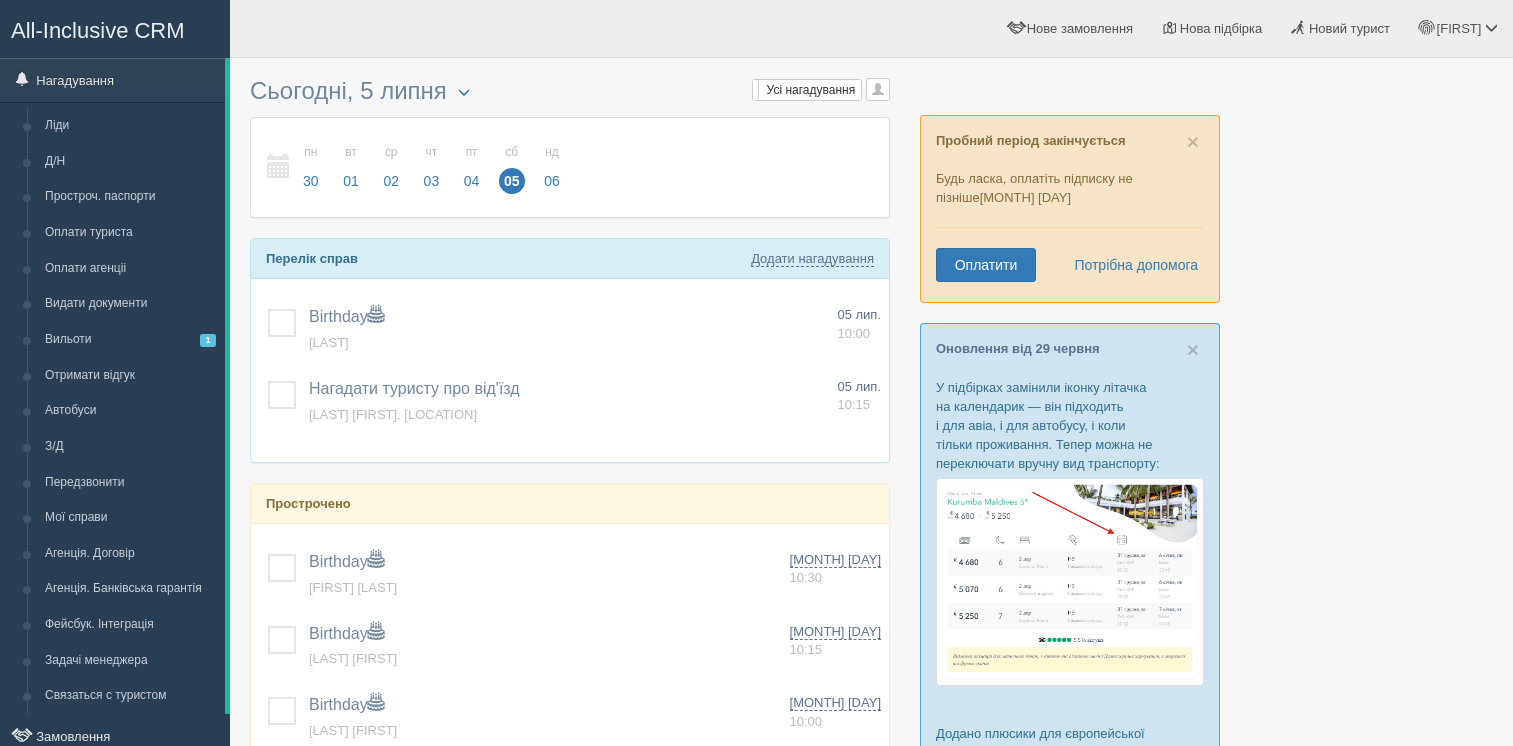scroll, scrollTop: 0, scrollLeft: 0, axis: both 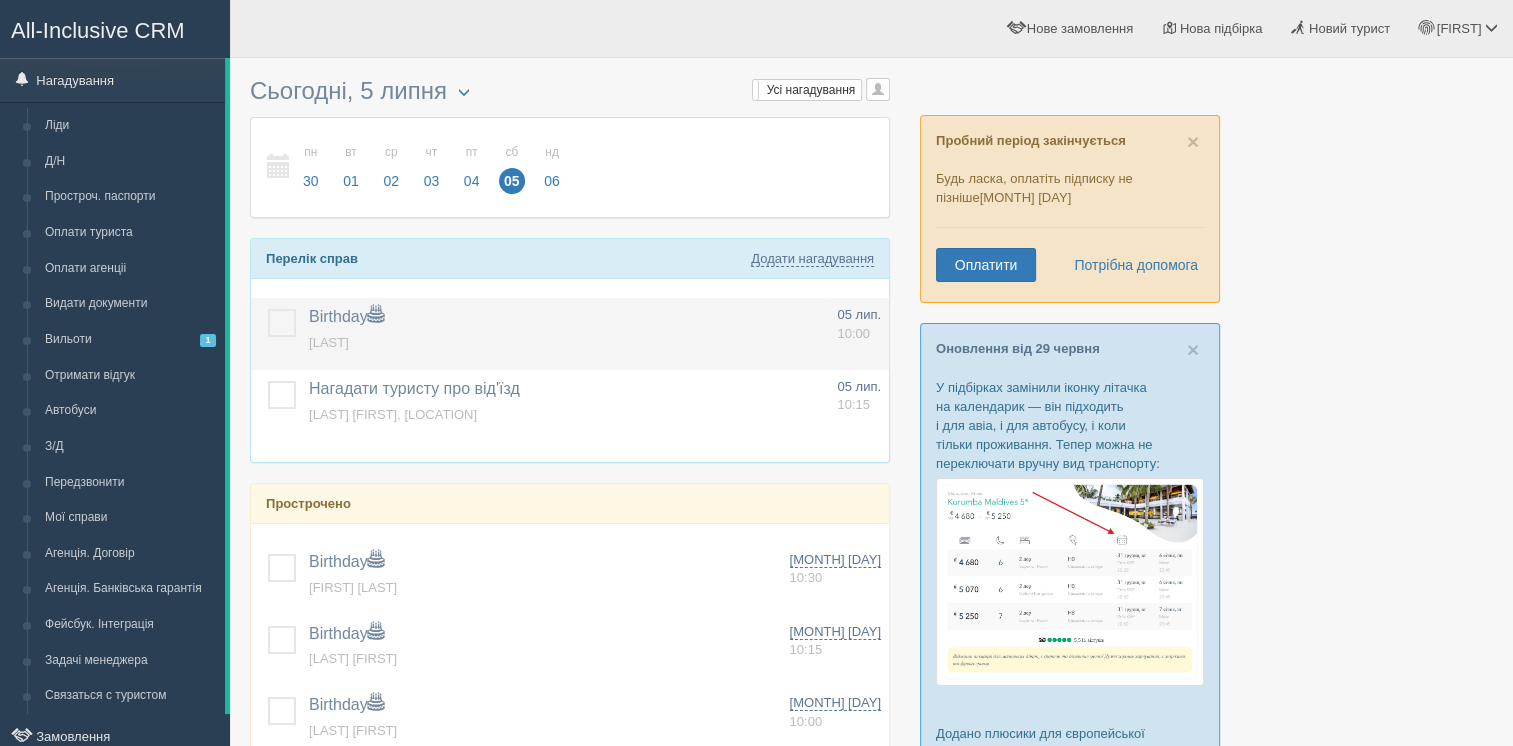 click on "Birthday" at bounding box center (346, 316) 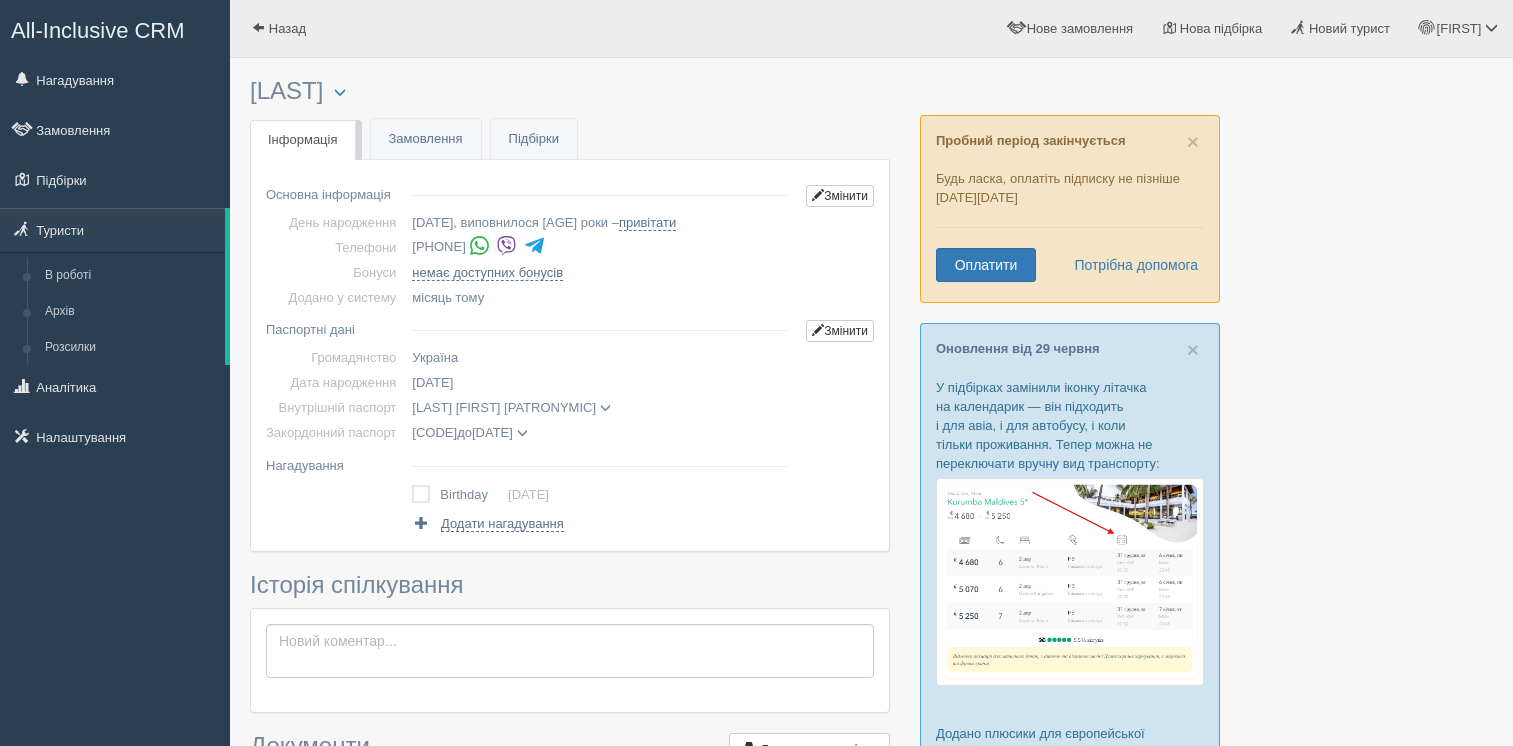 scroll, scrollTop: 0, scrollLeft: 0, axis: both 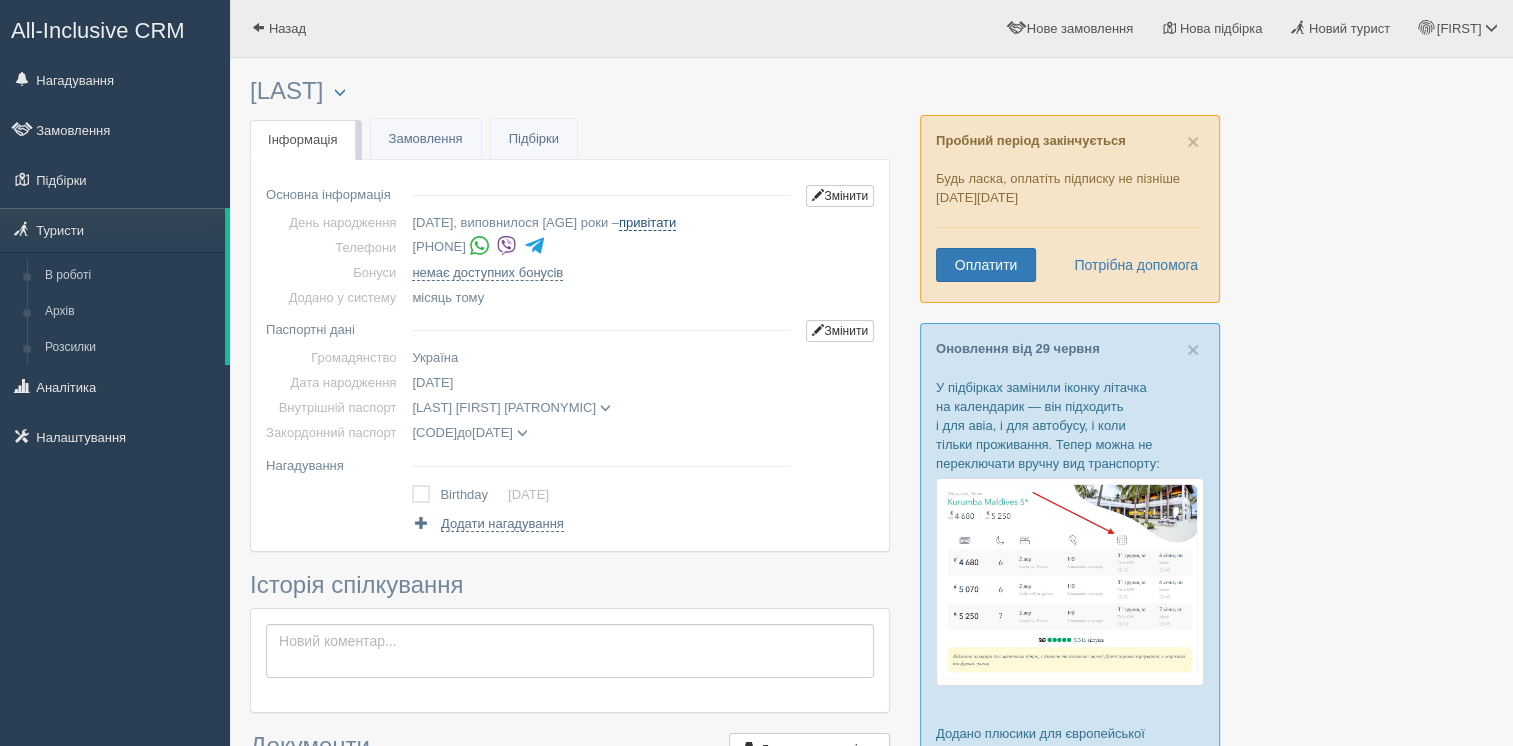 click on "привітати" at bounding box center (647, 223) 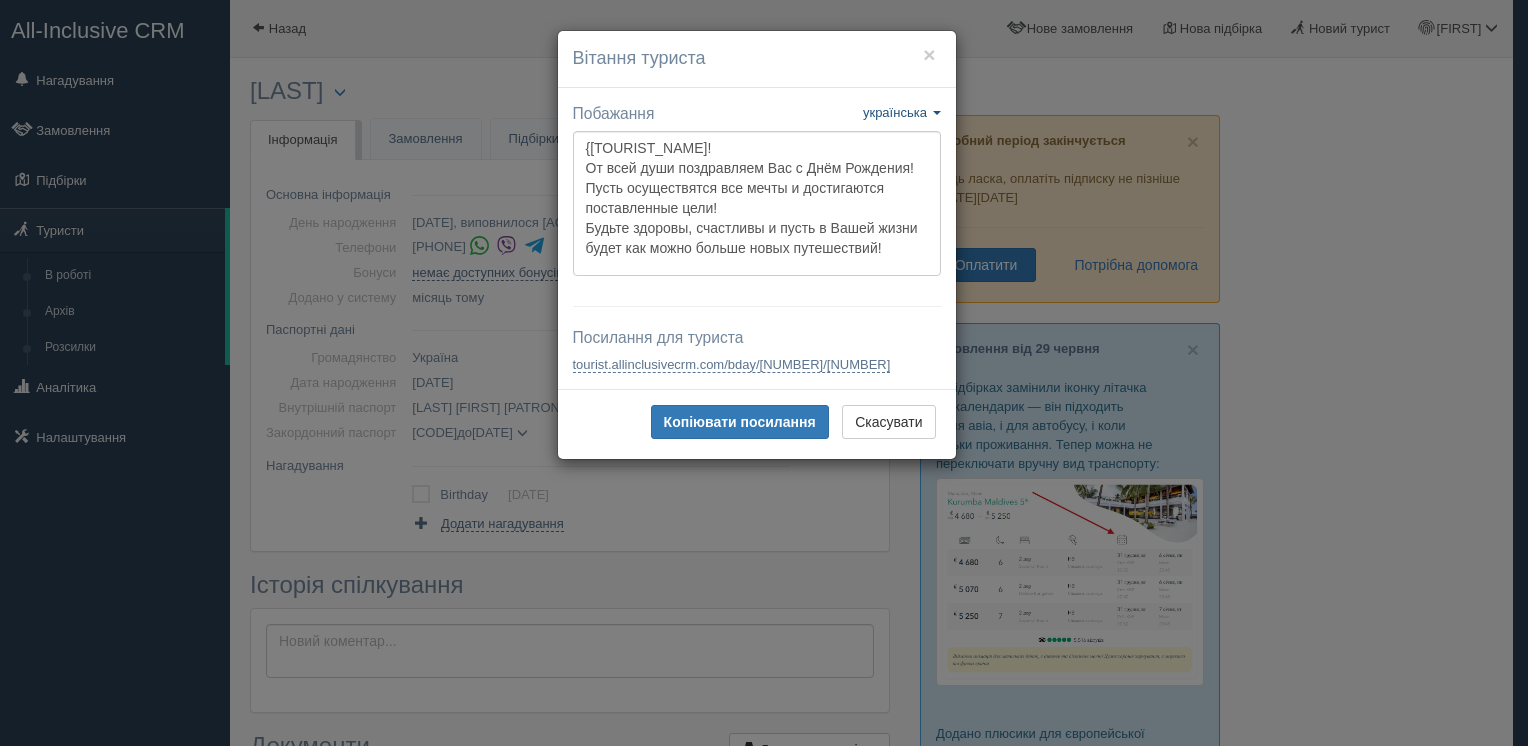 click on "українська" at bounding box center (895, 112) 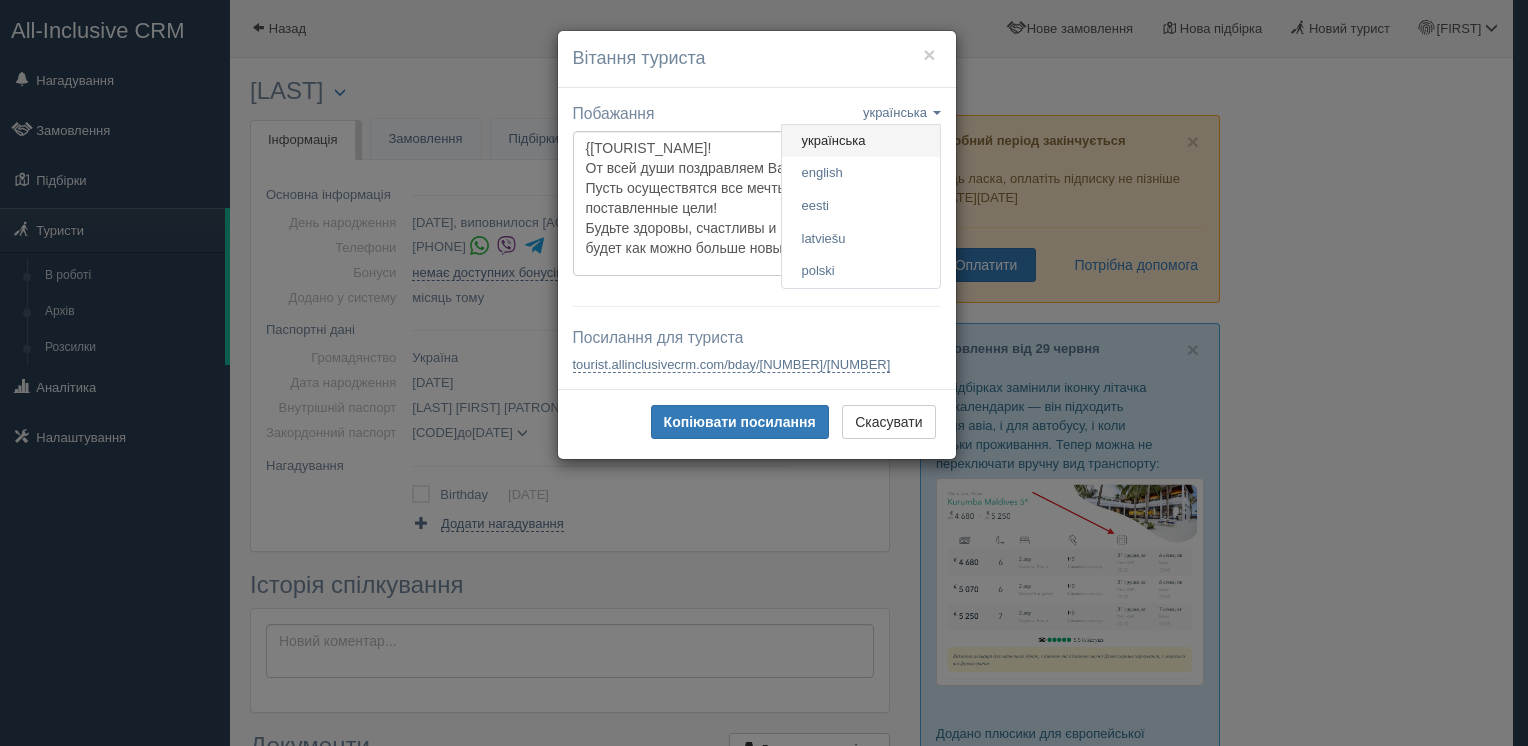 click on "українська" at bounding box center [861, 141] 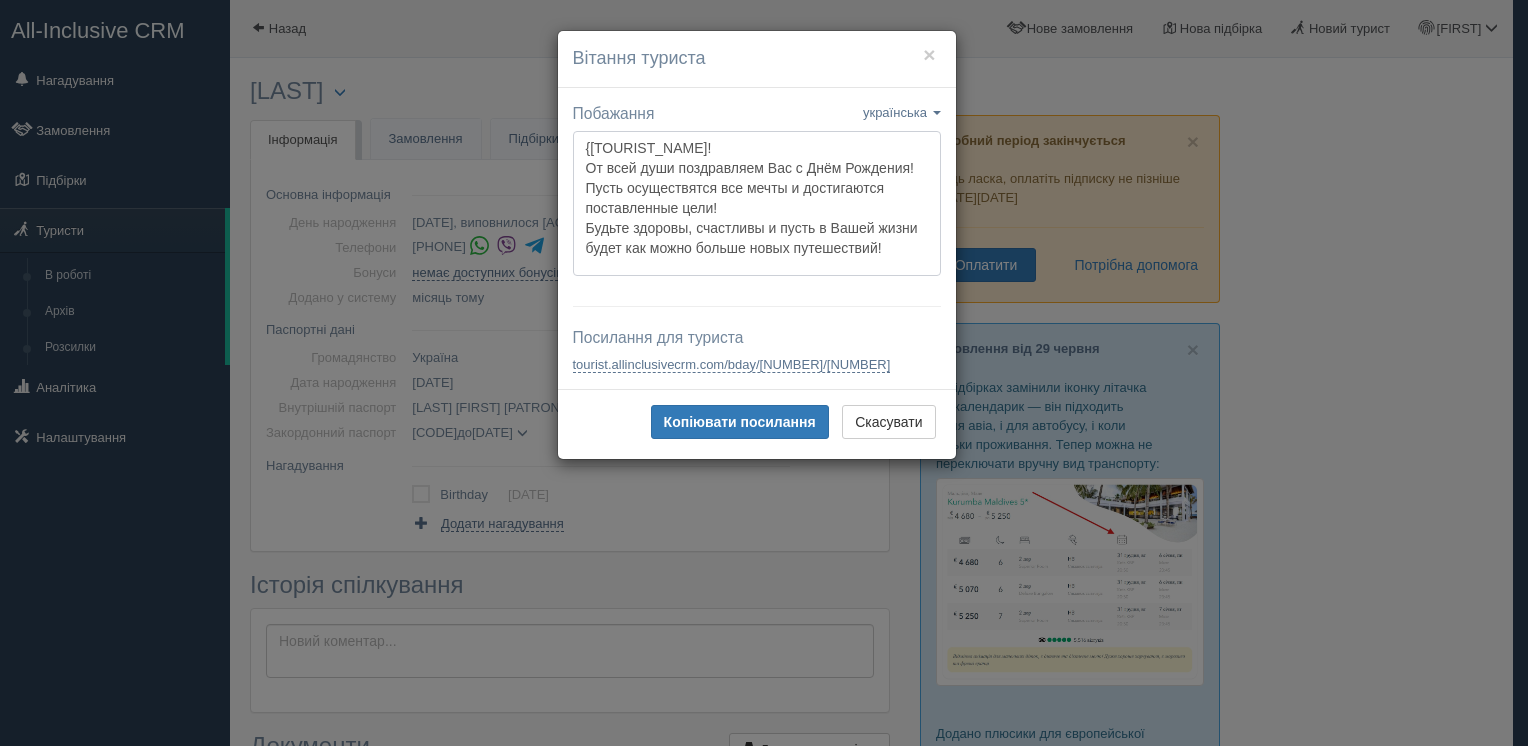 click on "{[TOURIST_NAME]!
От всей души поздравляем Вас с Днём Рождения!
Пусть осуществятся все мечты и достигаются поставленные цели!
Будьте здоровы, счастливы и пусть в Вашей жизни будет как можно больше новых путешествий!" at bounding box center [757, 204] 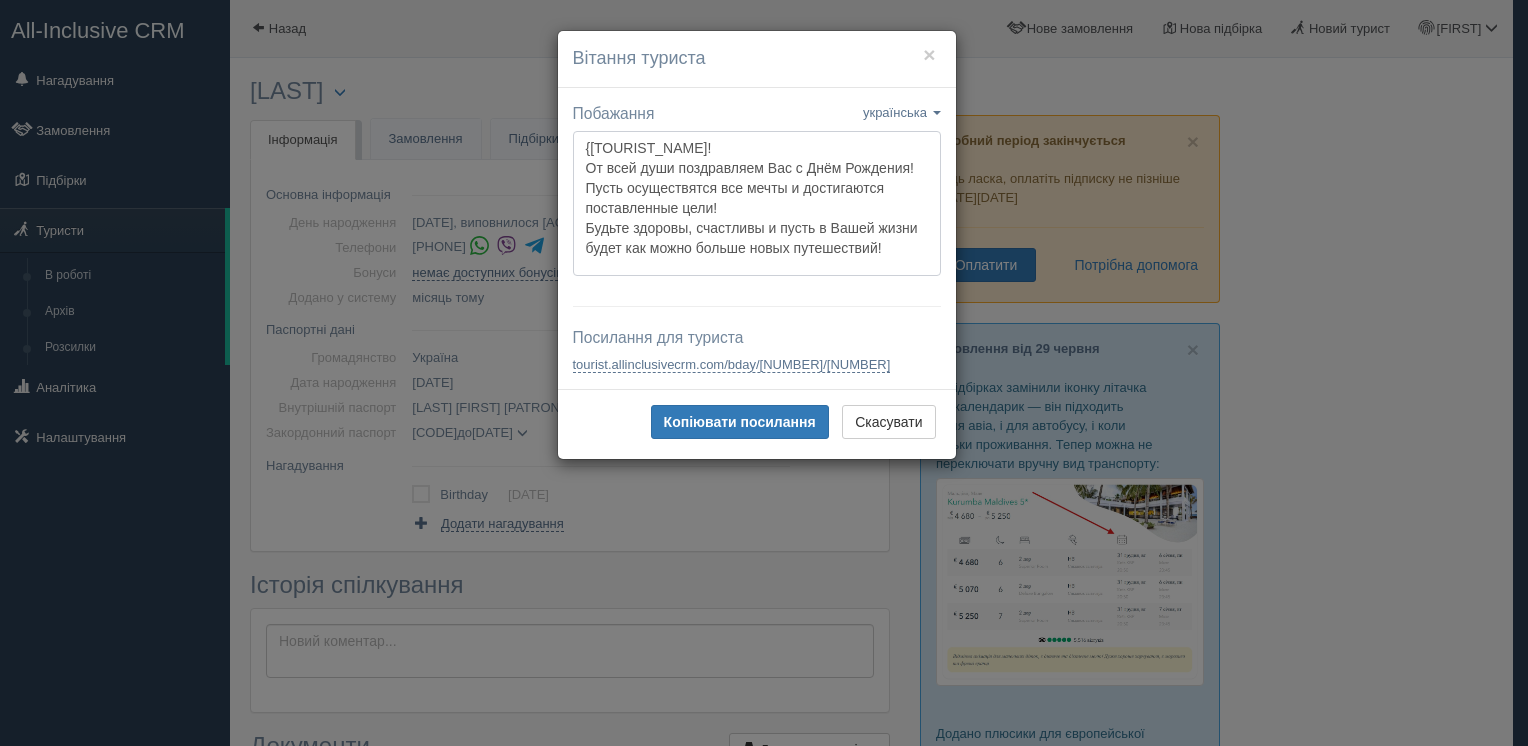 drag, startPoint x: 885, startPoint y: 245, endPoint x: 575, endPoint y: 165, distance: 320.15622 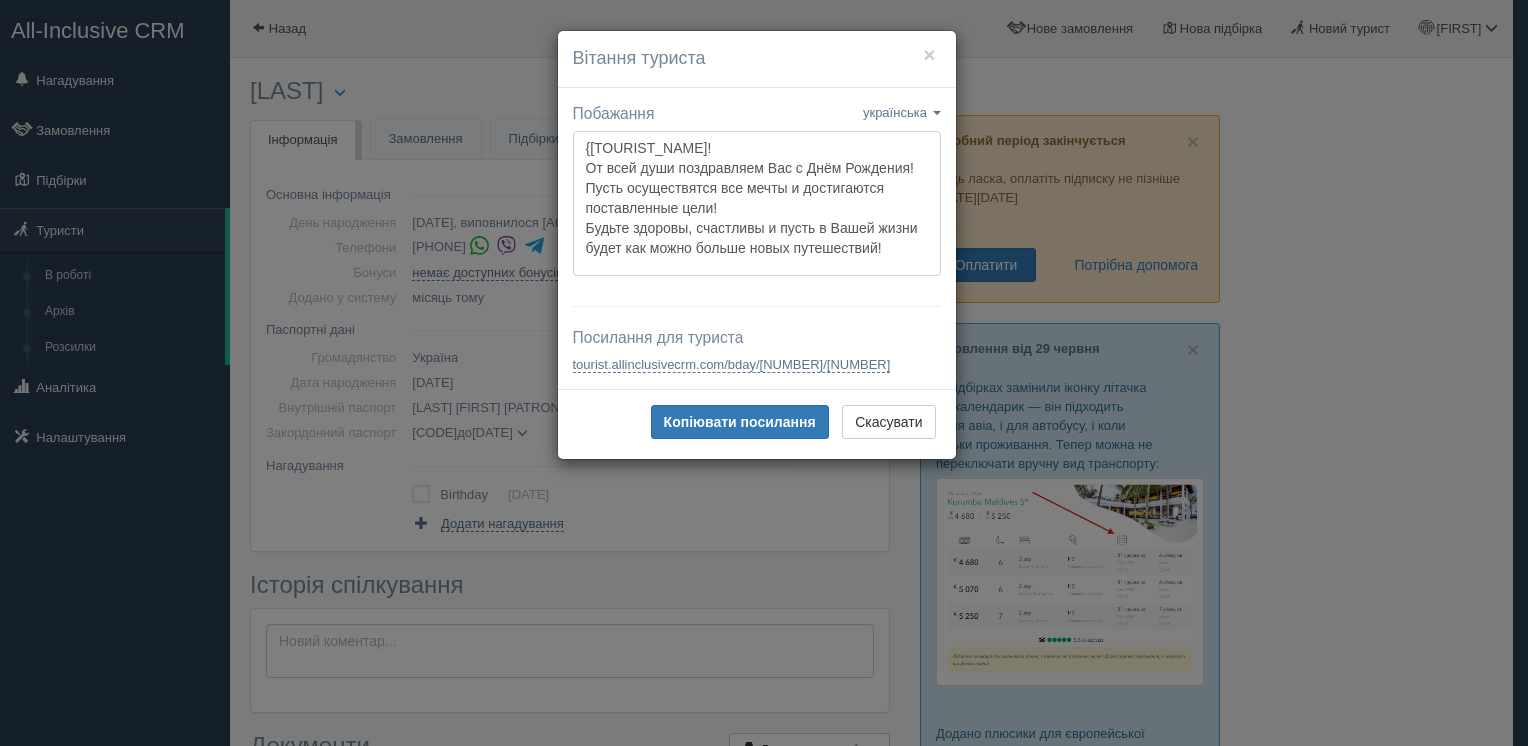 click on "{[TOURIST_NAME]!
От всей души поздравляем Вас с Днём Рождения!
Пусть осуществятся все мечты и достигаются поставленные цели!
Будьте здоровы, счастливы и пусть в Вашей жизни будет как можно больше новых путешествий!" at bounding box center (757, 204) 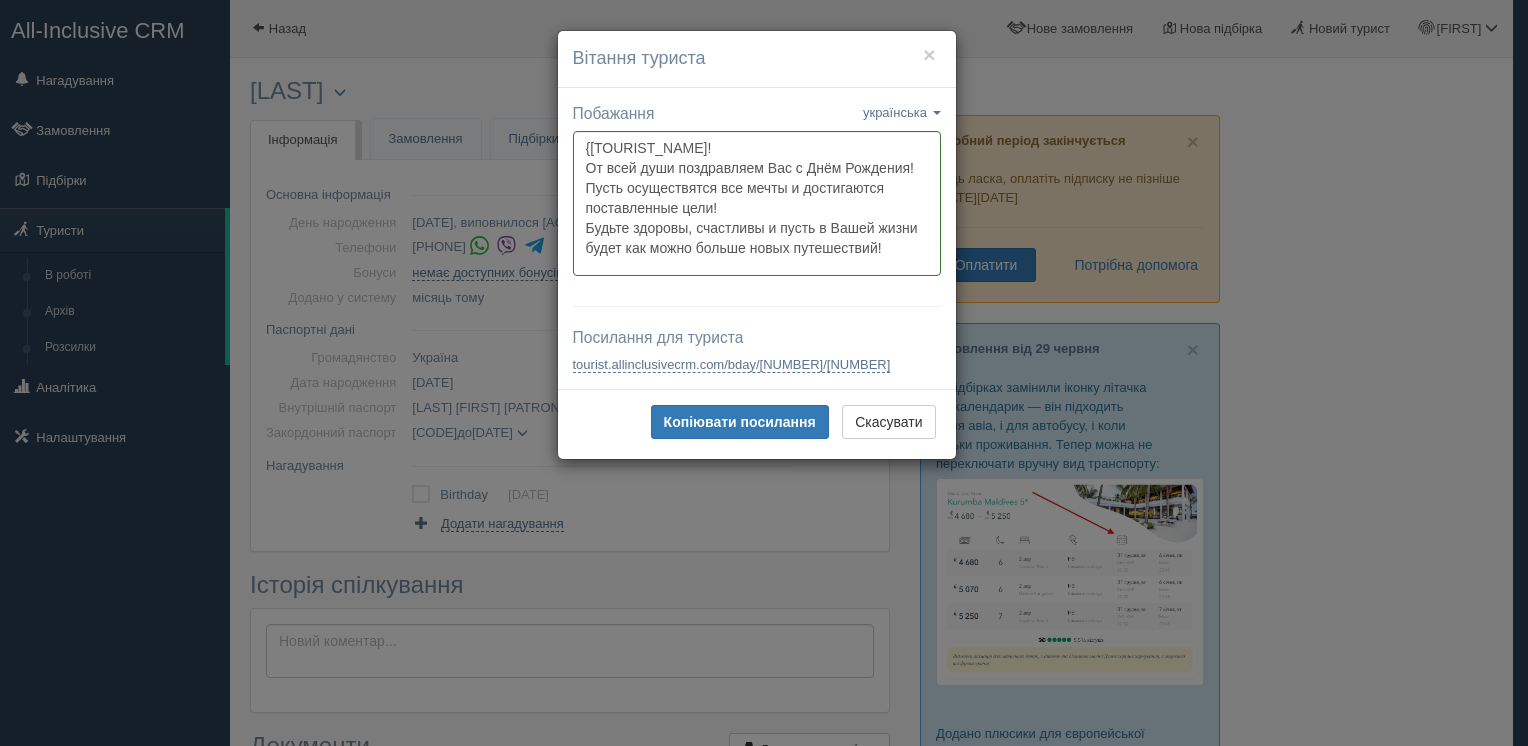 click on "×
Вітання туриста
Побажання
українська
english
eesti
latviešu
polski
українська
українська
english
eesti
latviešu
polski
Посилання для туриста" at bounding box center [764, 373] 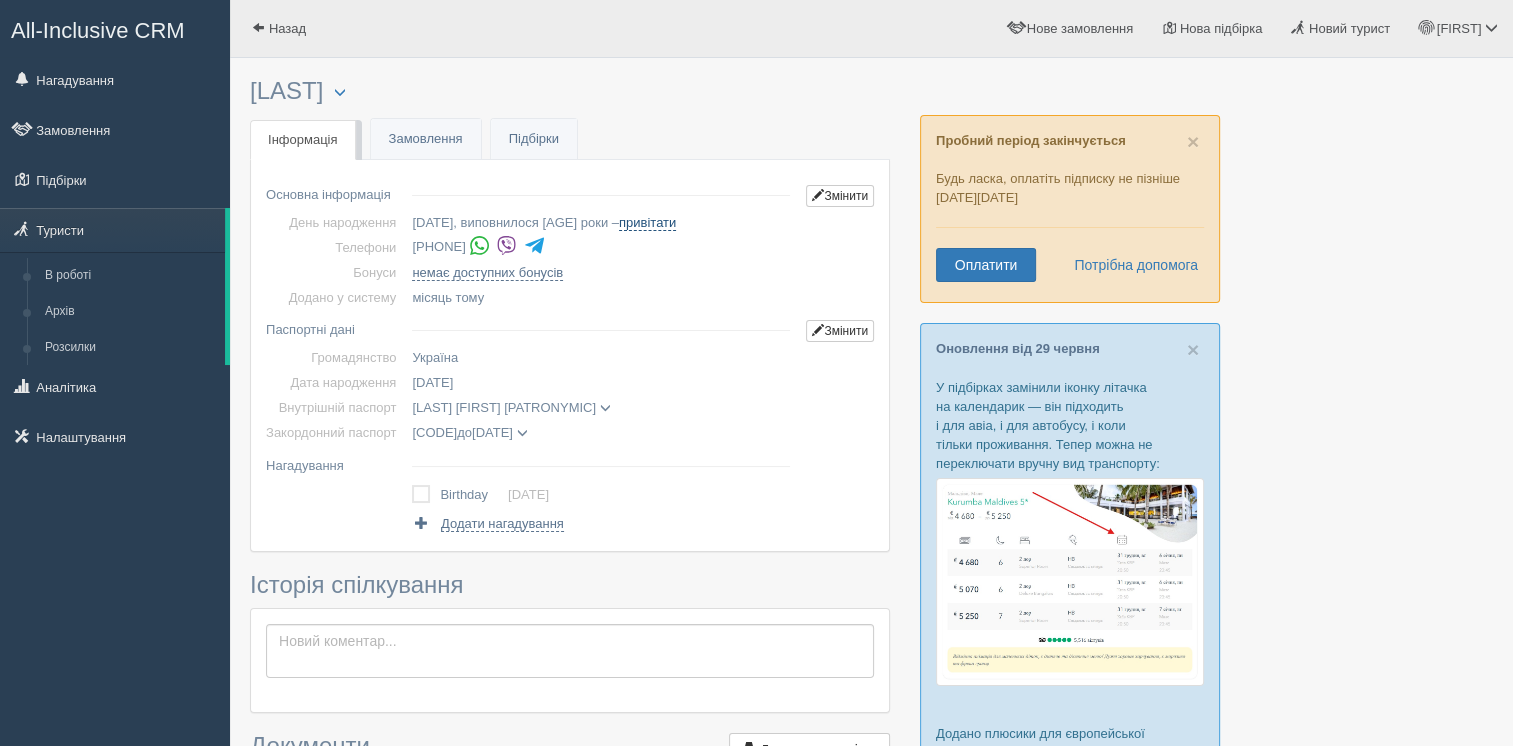 click on "привітати" at bounding box center (647, 223) 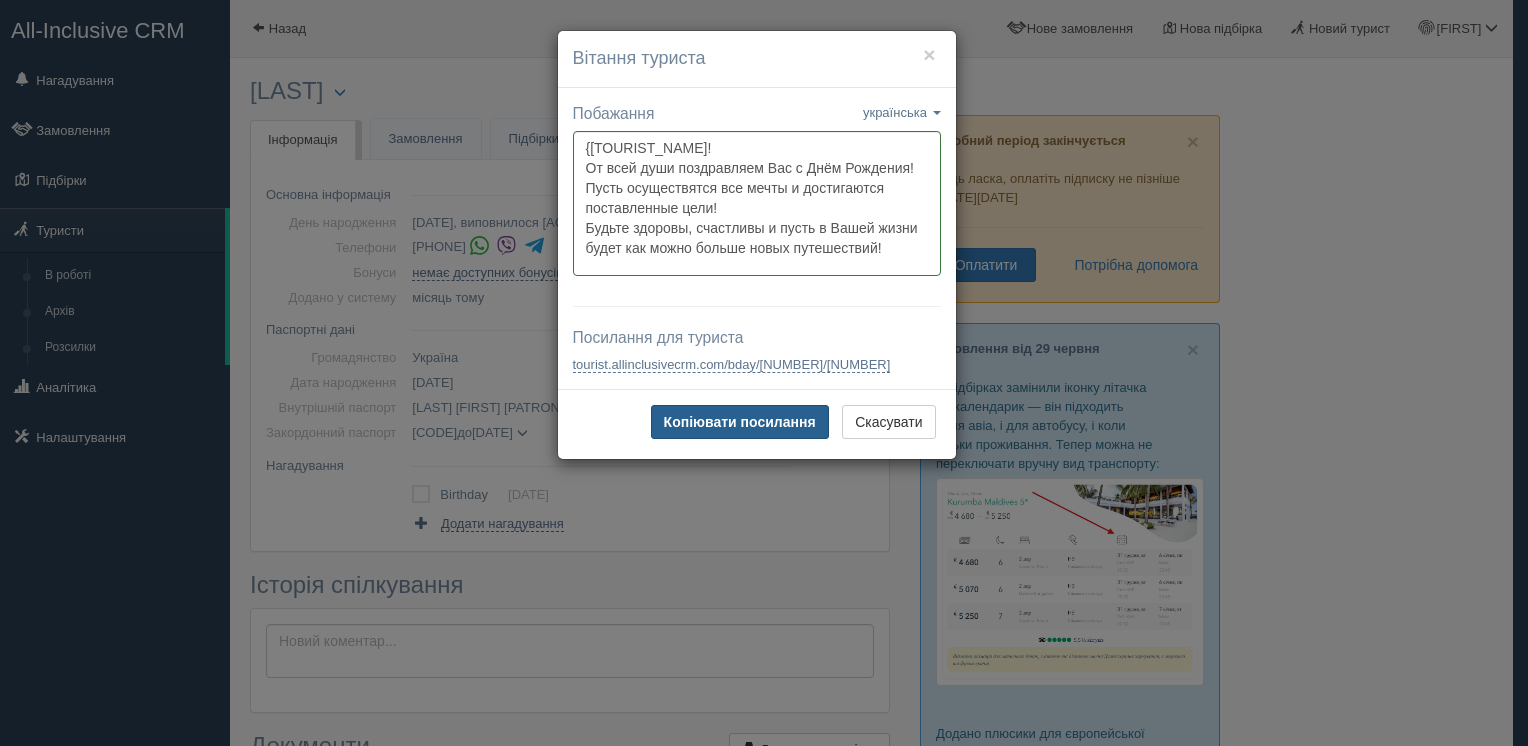 click on "Копіювати посилання" at bounding box center [740, 422] 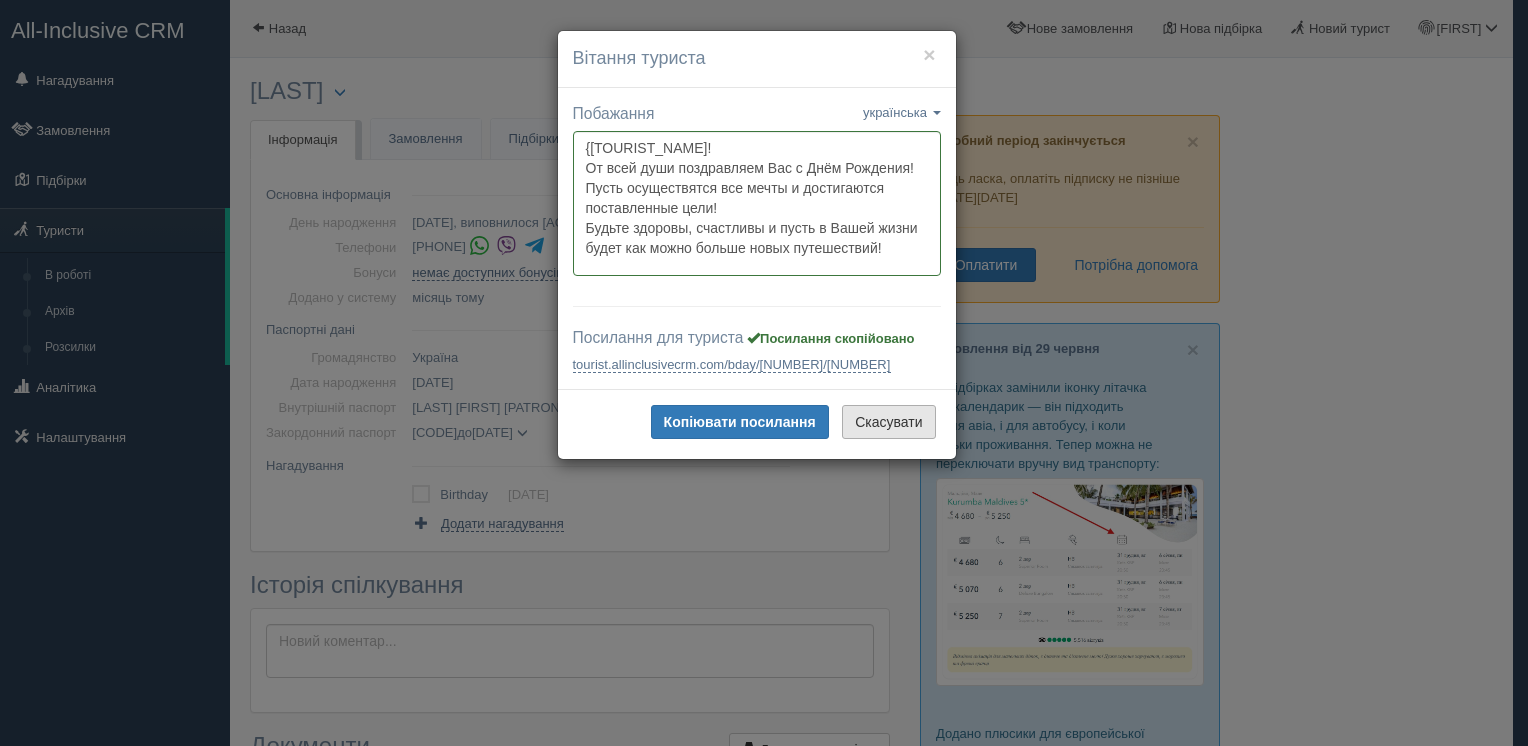 click on "Скасувати" at bounding box center [888, 422] 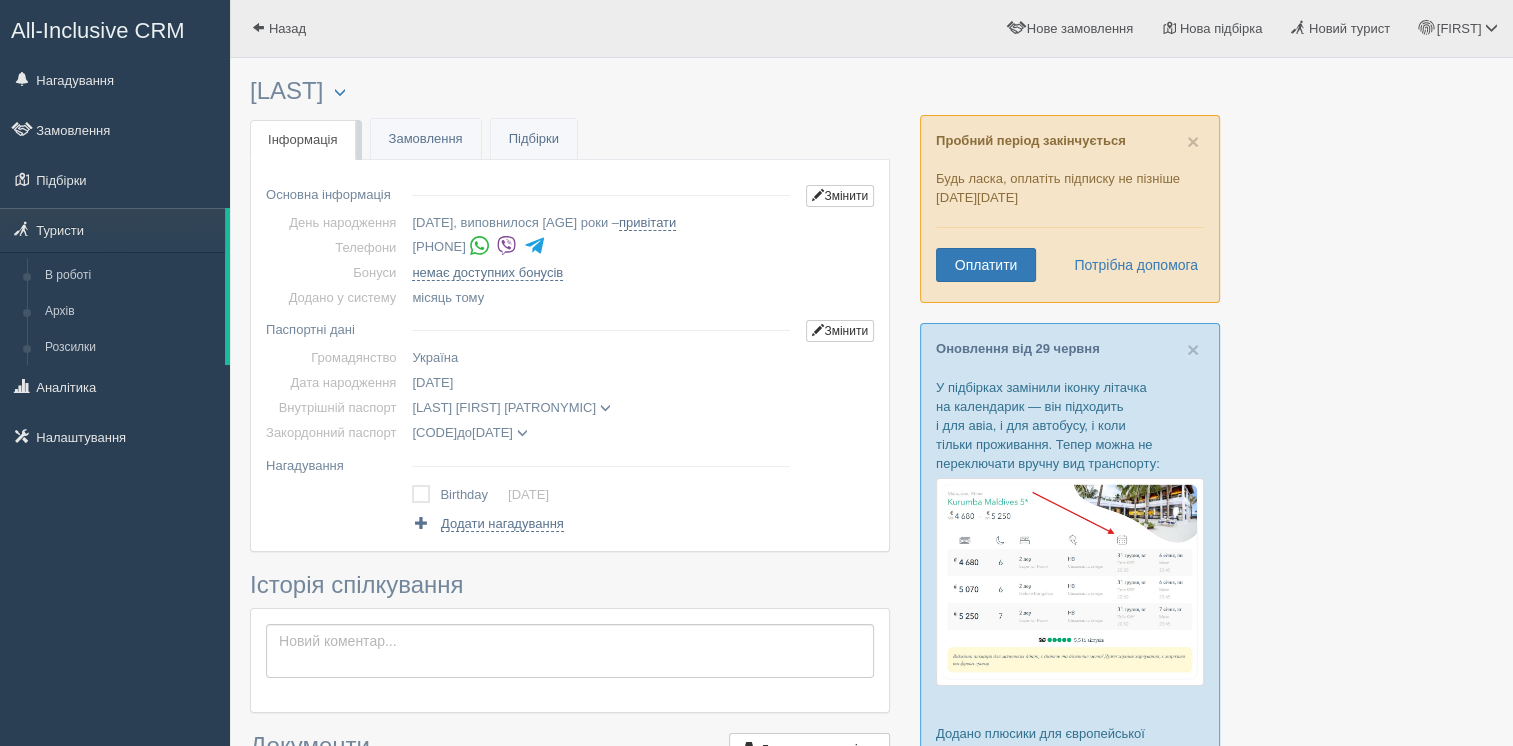 click at bounding box center (506, 245) 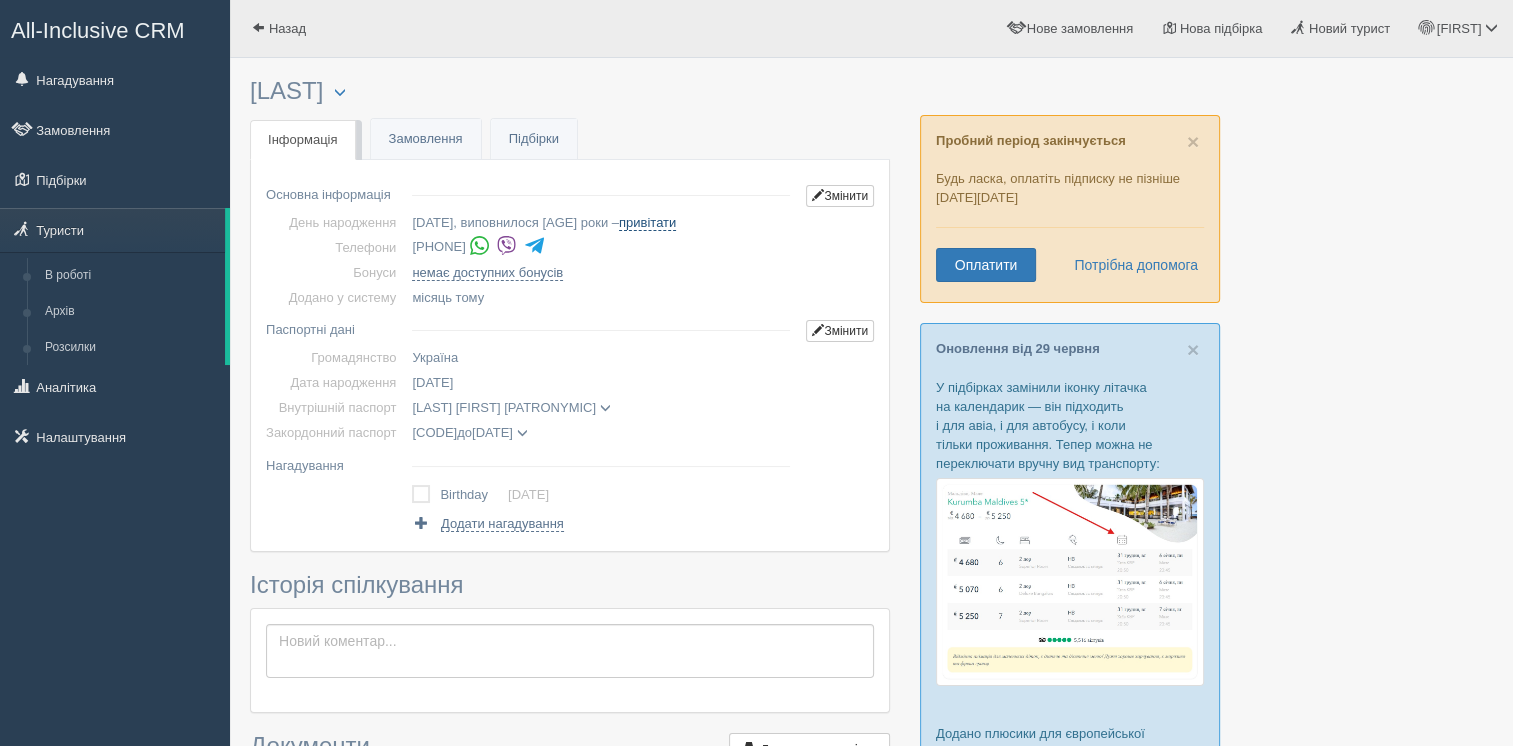 click on "привітати" at bounding box center (647, 223) 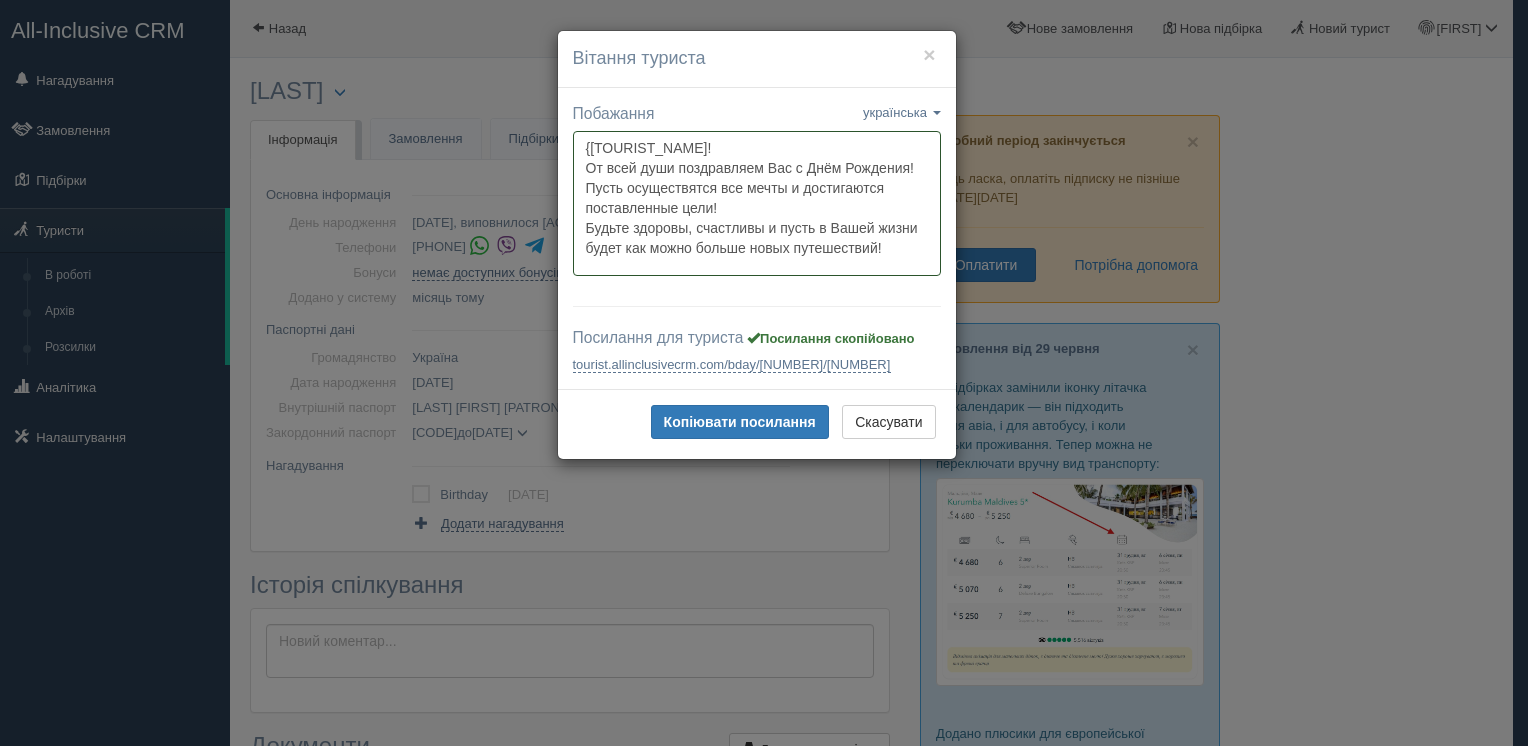 click on "{[TOURIST_NAME]!
От всей души поздравляем Вас с Днём Рождения!
Пусть осуществятся все мечты и достигаются поставленные цели!
Будьте здоровы, счастливы и пусть в Вашей жизни будет как можно больше новых путешествий!" at bounding box center (757, 204) 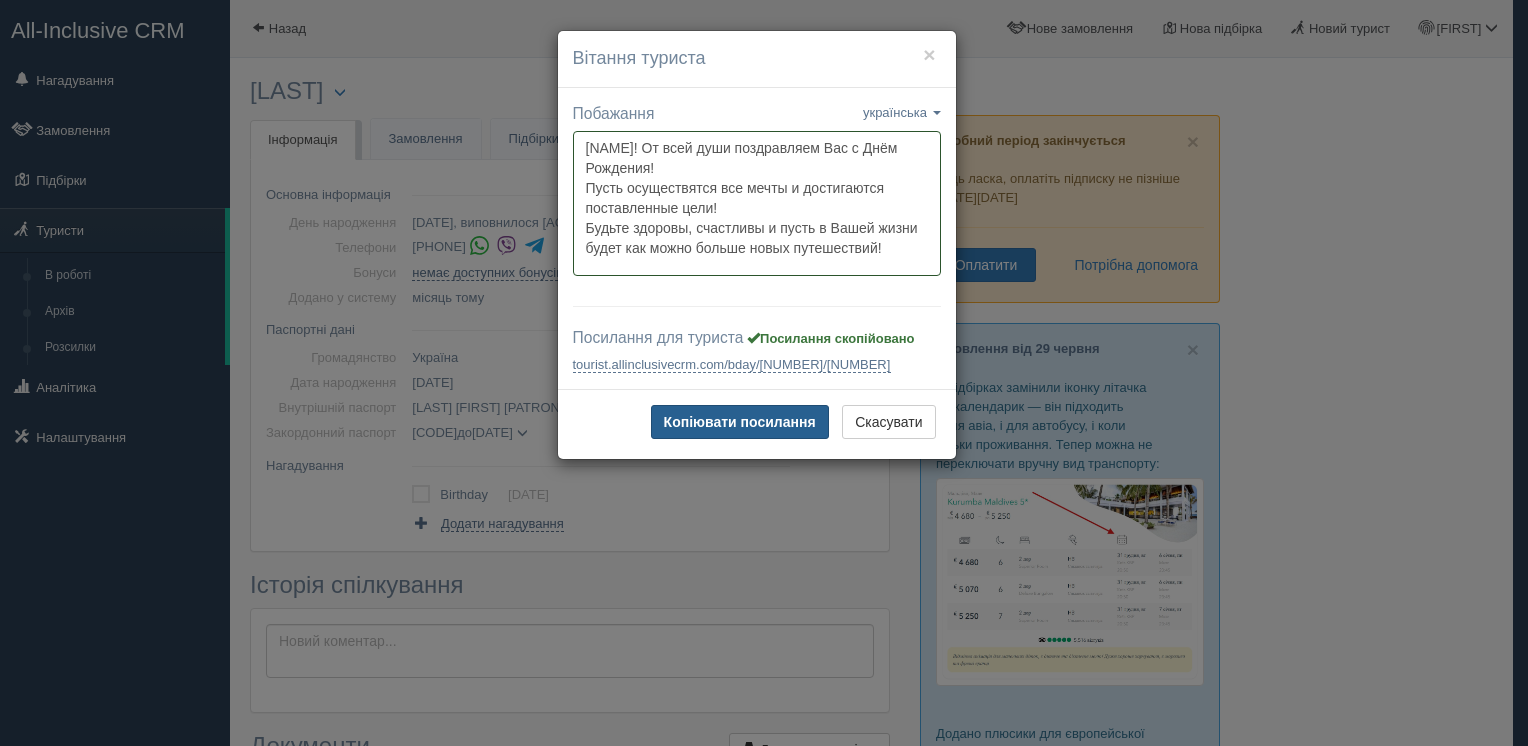 type on "[NAME]! От всей души поздравляем Вас с Днём Рождения!
Пусть осуществятся все мечты и достигаются поставленные цели!
Будьте здоровы, счастливы и пусть в Вашей жизни будет как можно больше новых путешествий!" 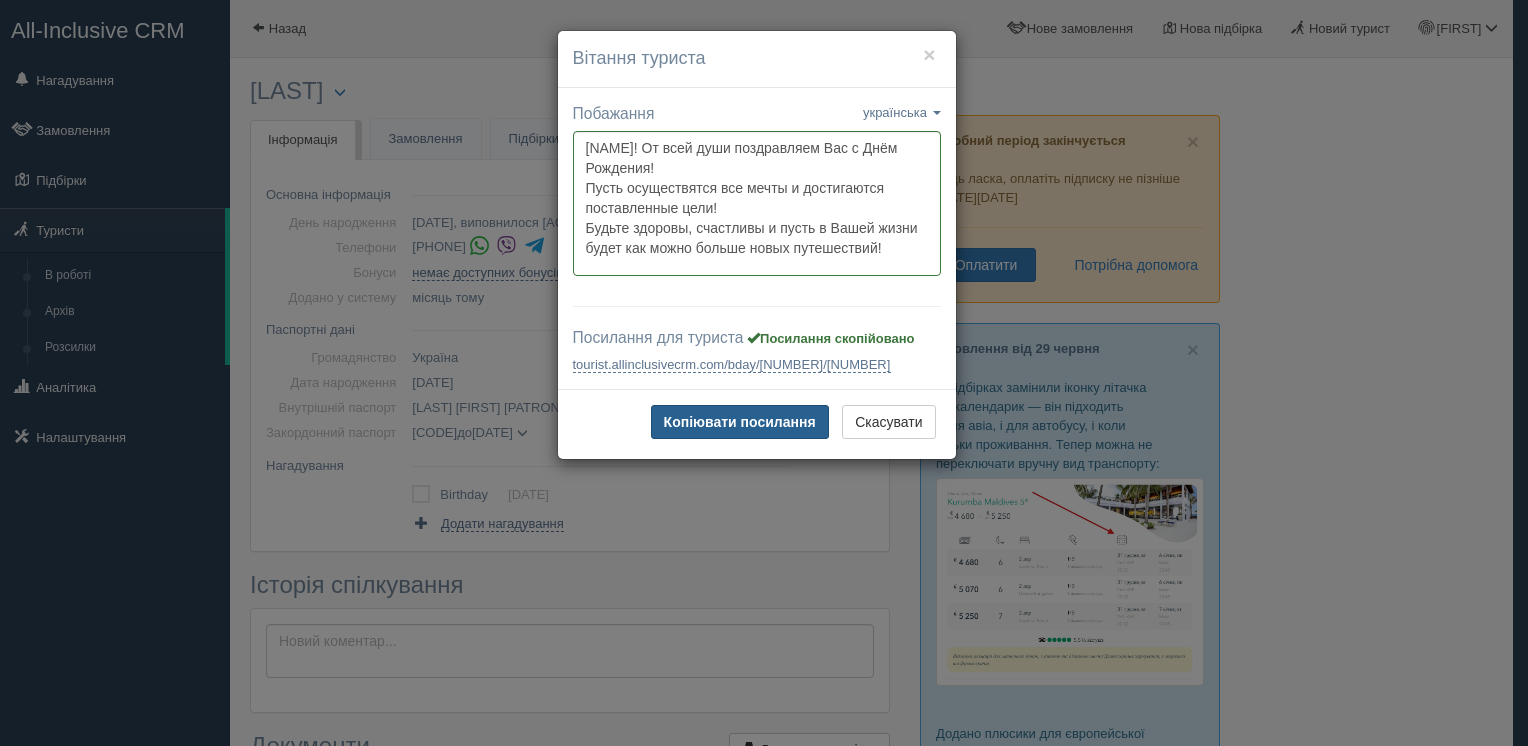 click on "Копіювати посилання" at bounding box center [740, 422] 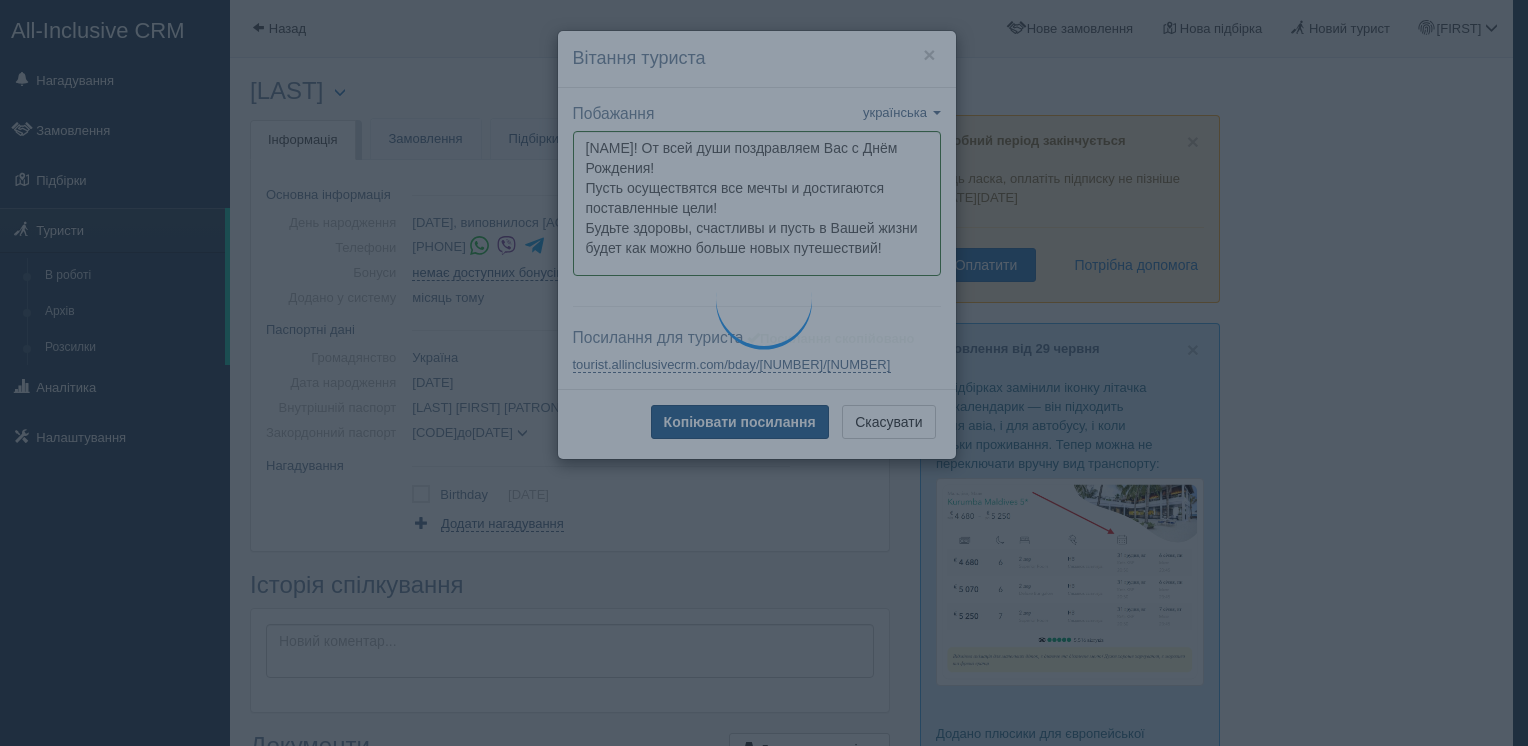 click on "Копіювати посилання" at bounding box center (740, 422) 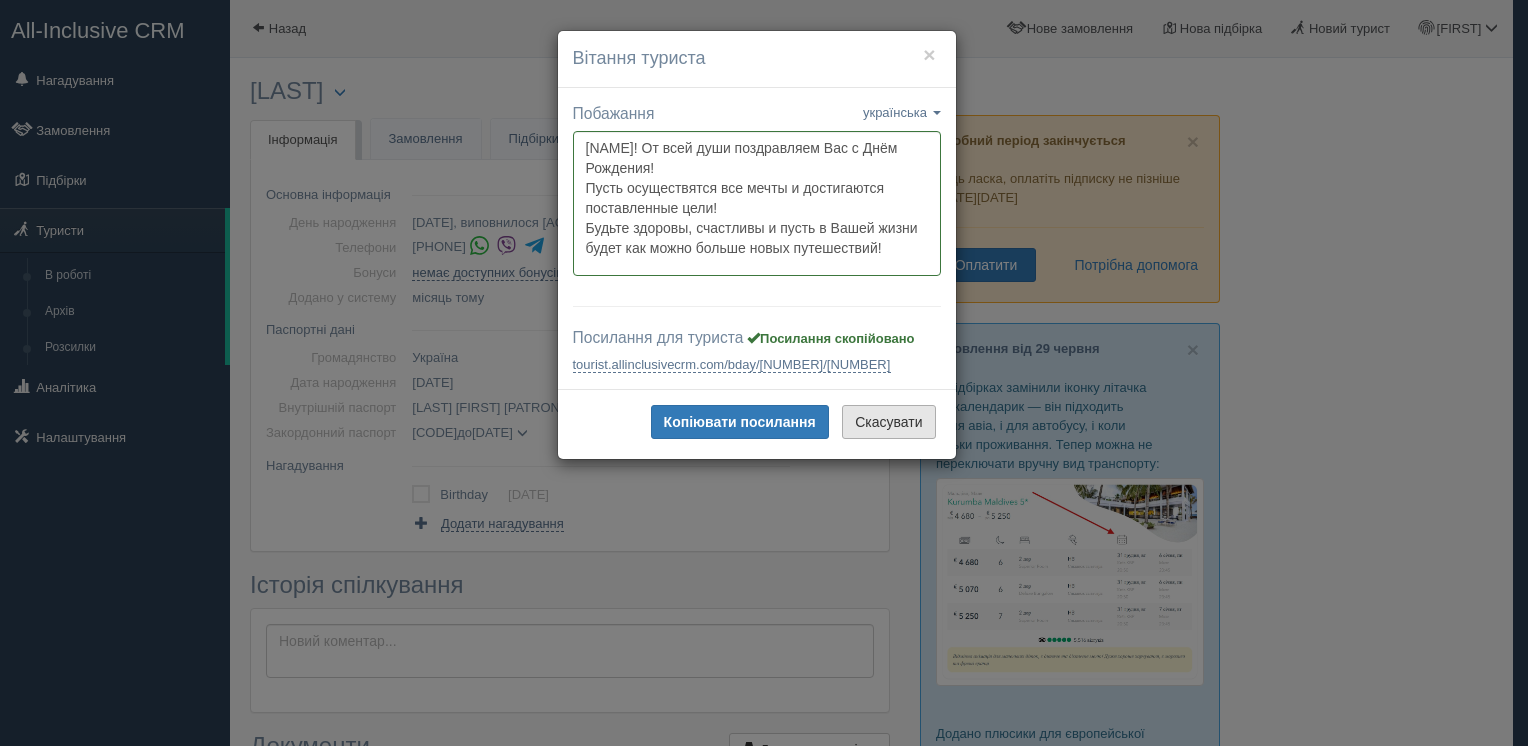 click on "Скасувати" at bounding box center (888, 422) 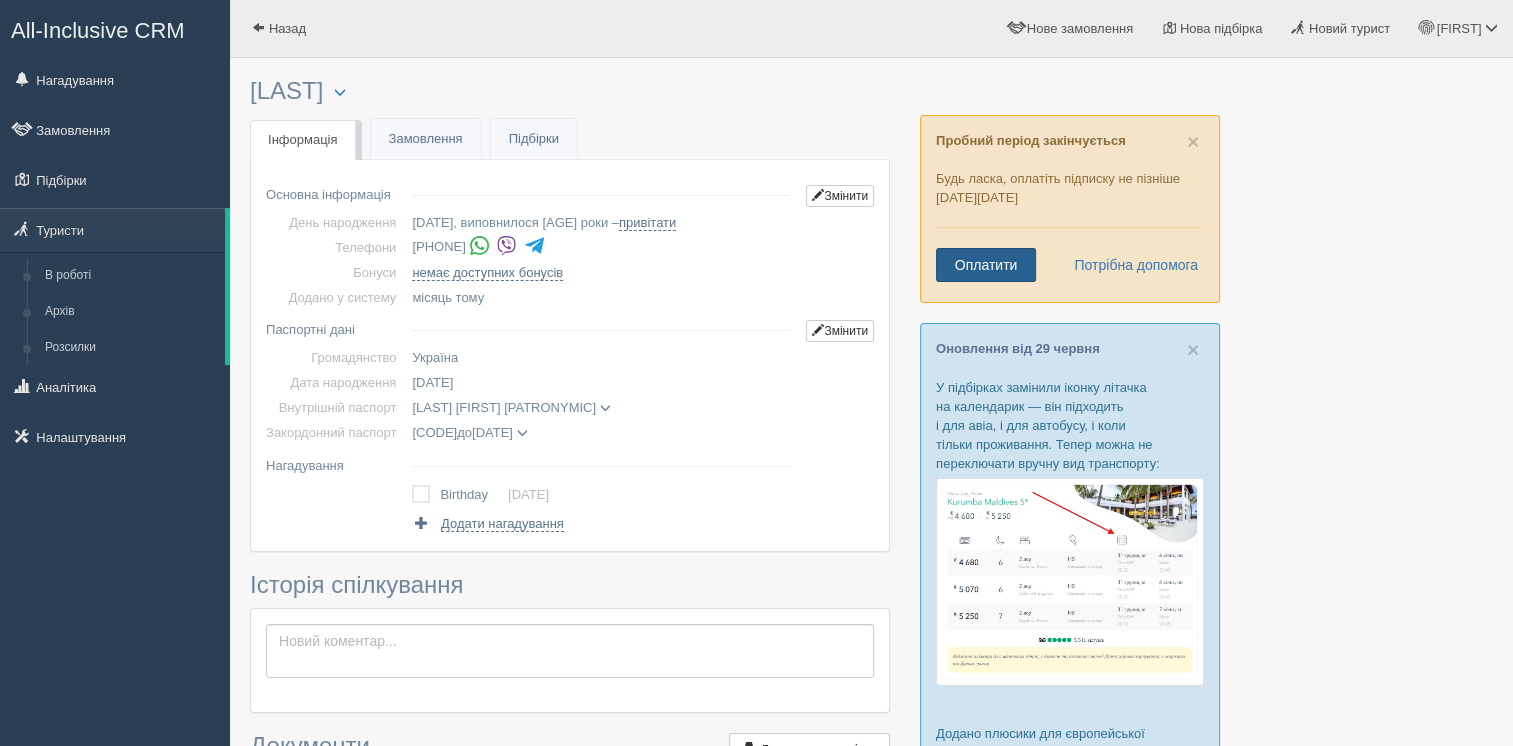 click on "Оплатити" at bounding box center [986, 265] 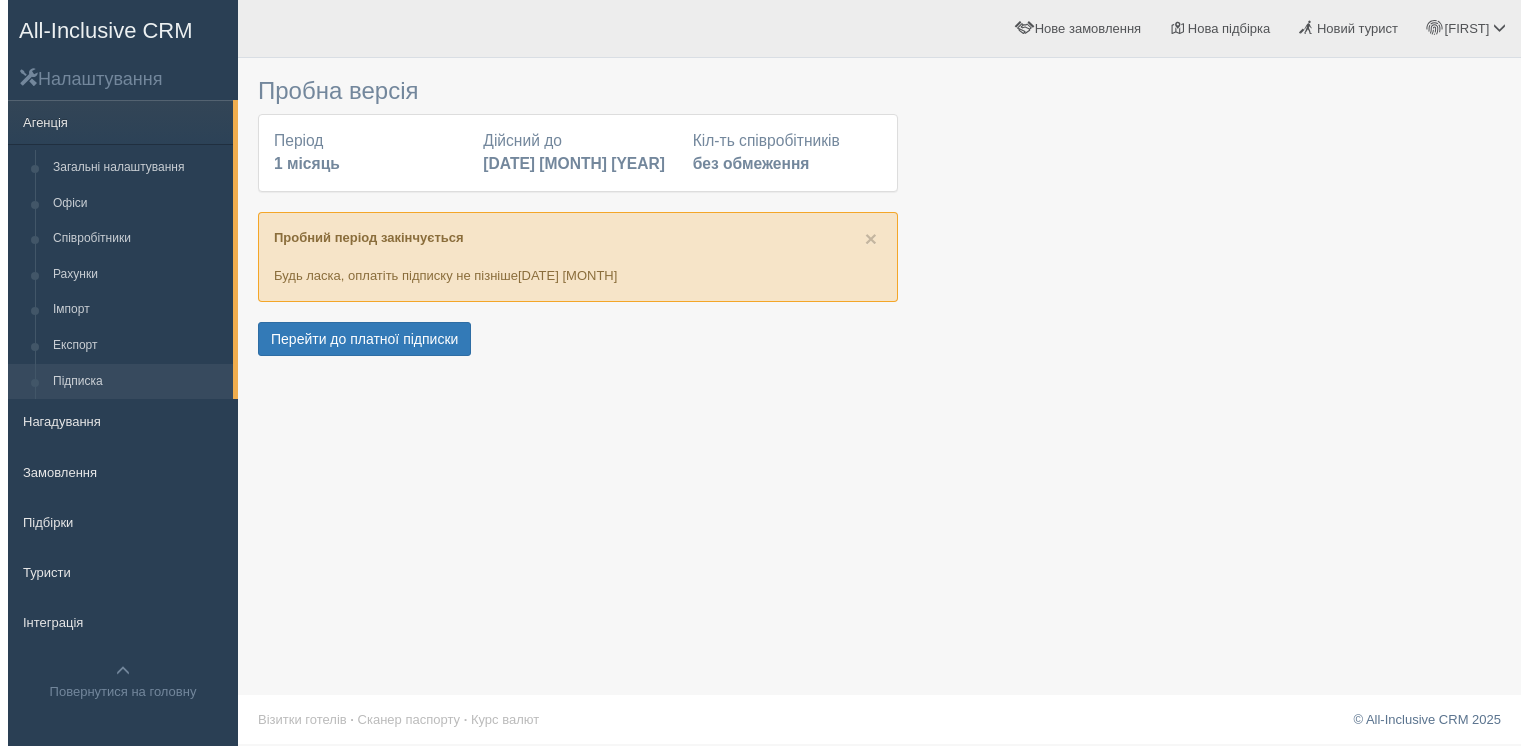 scroll, scrollTop: 0, scrollLeft: 0, axis: both 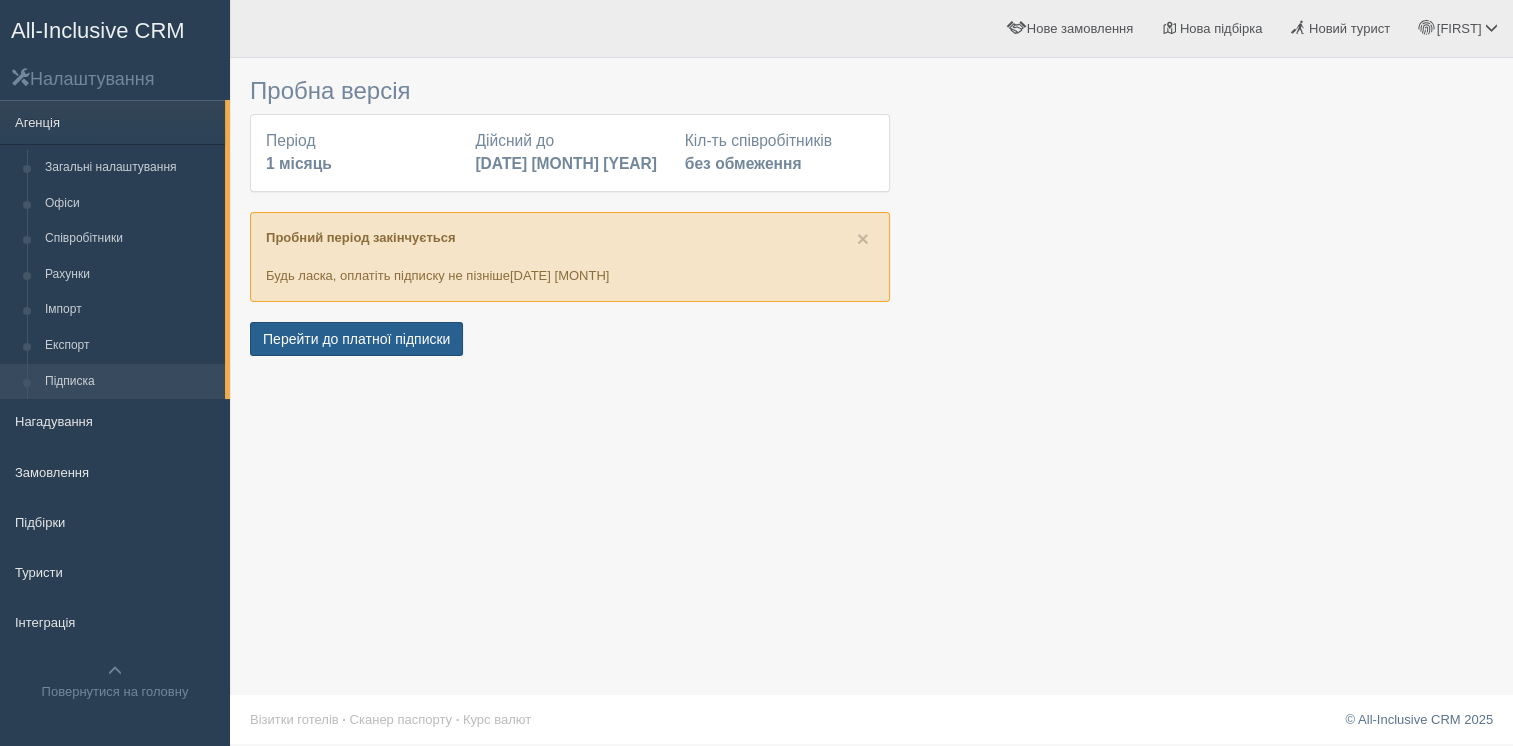 click on "Перейти до платної підписки" at bounding box center (356, 339) 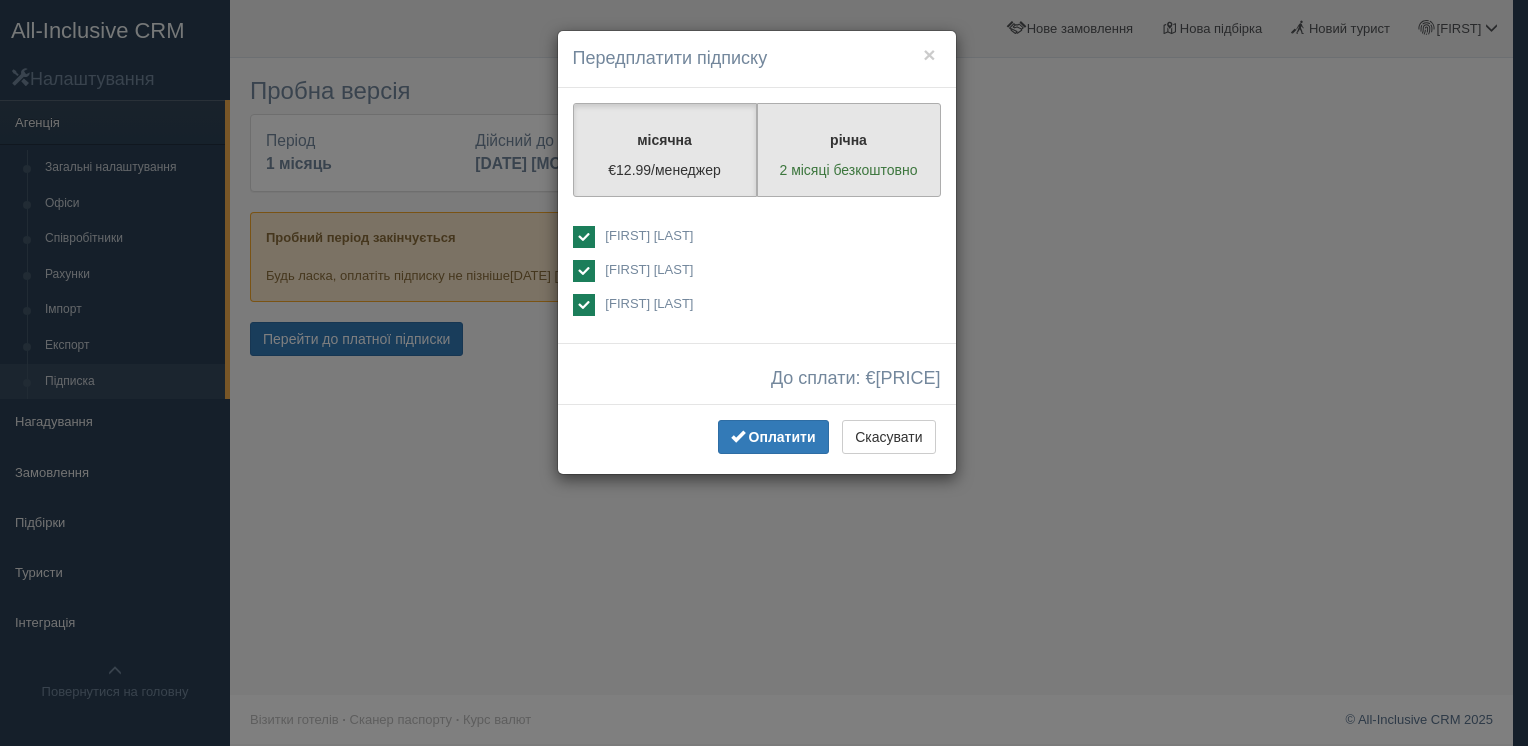 click on "річна" at bounding box center [665, 140] 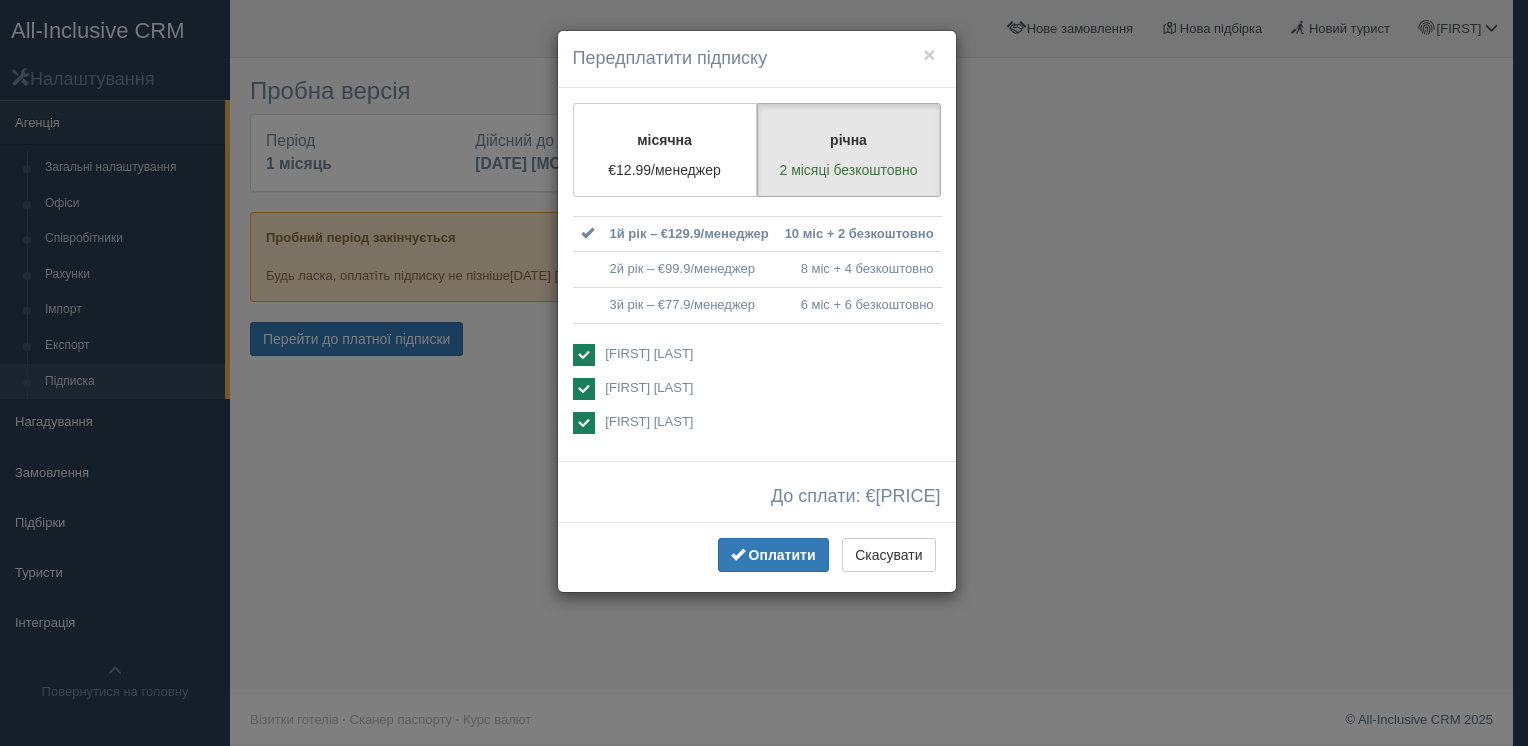 click at bounding box center [584, 355] 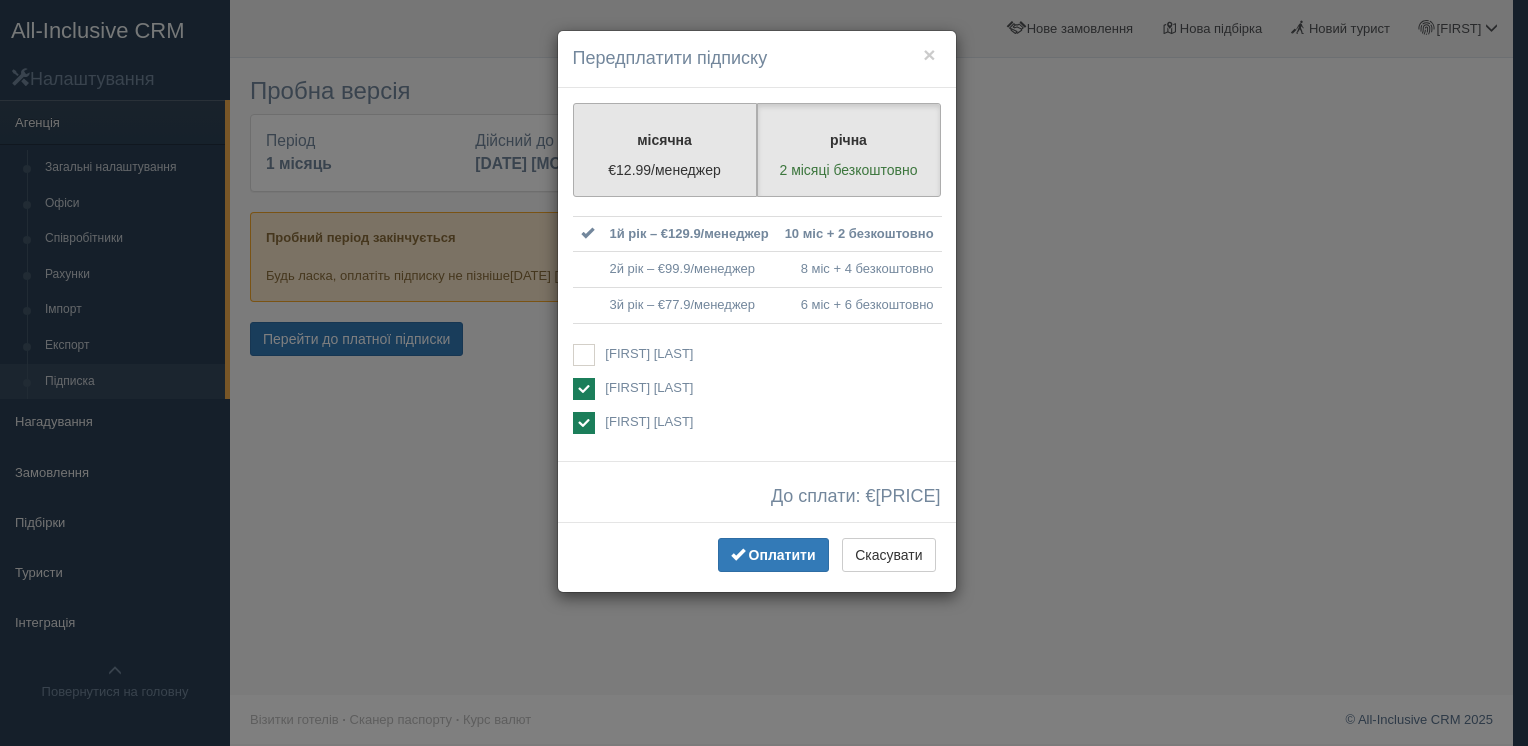 click on "місячна
€12.99/менеджер" at bounding box center [665, 150] 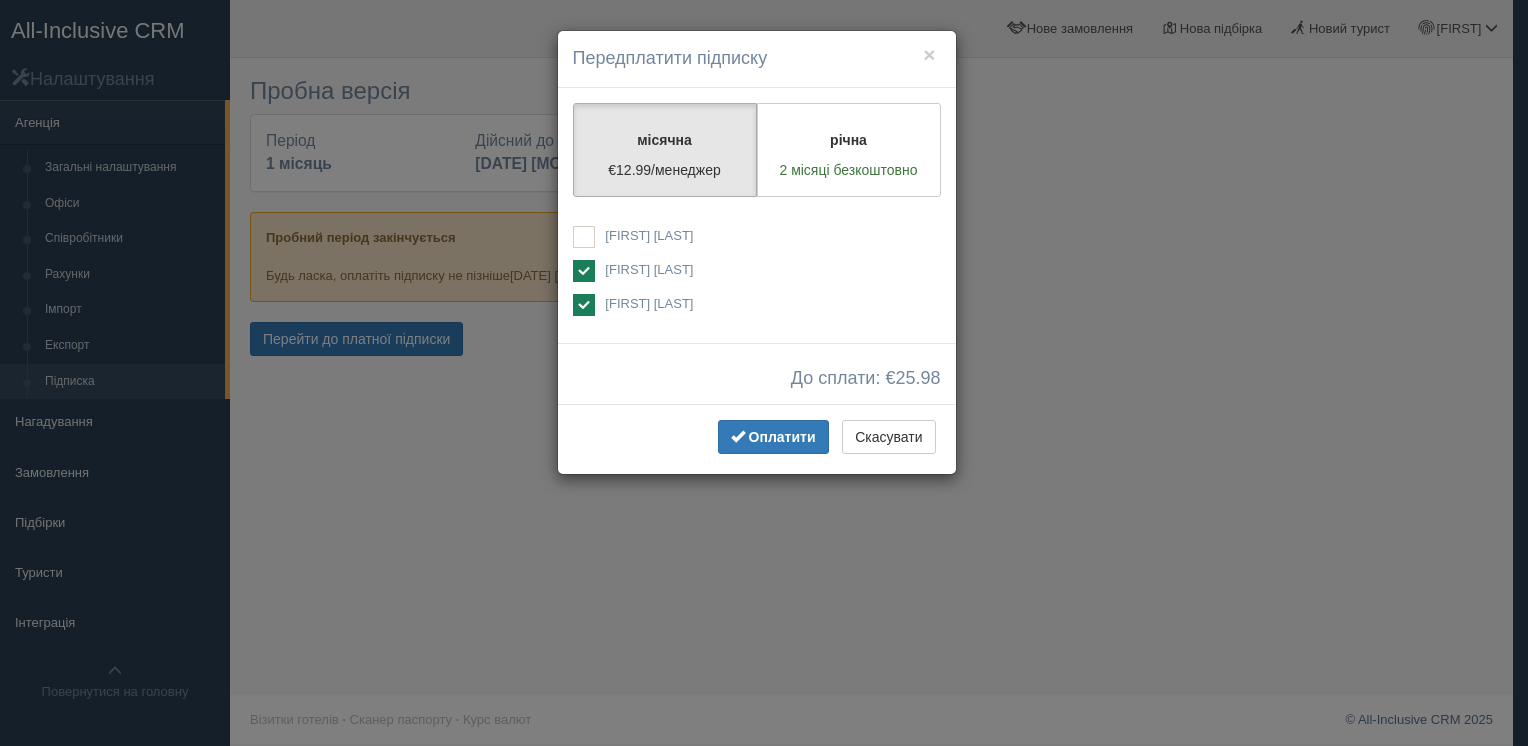 click on "[FIRST] [LAST]" at bounding box center (649, 269) 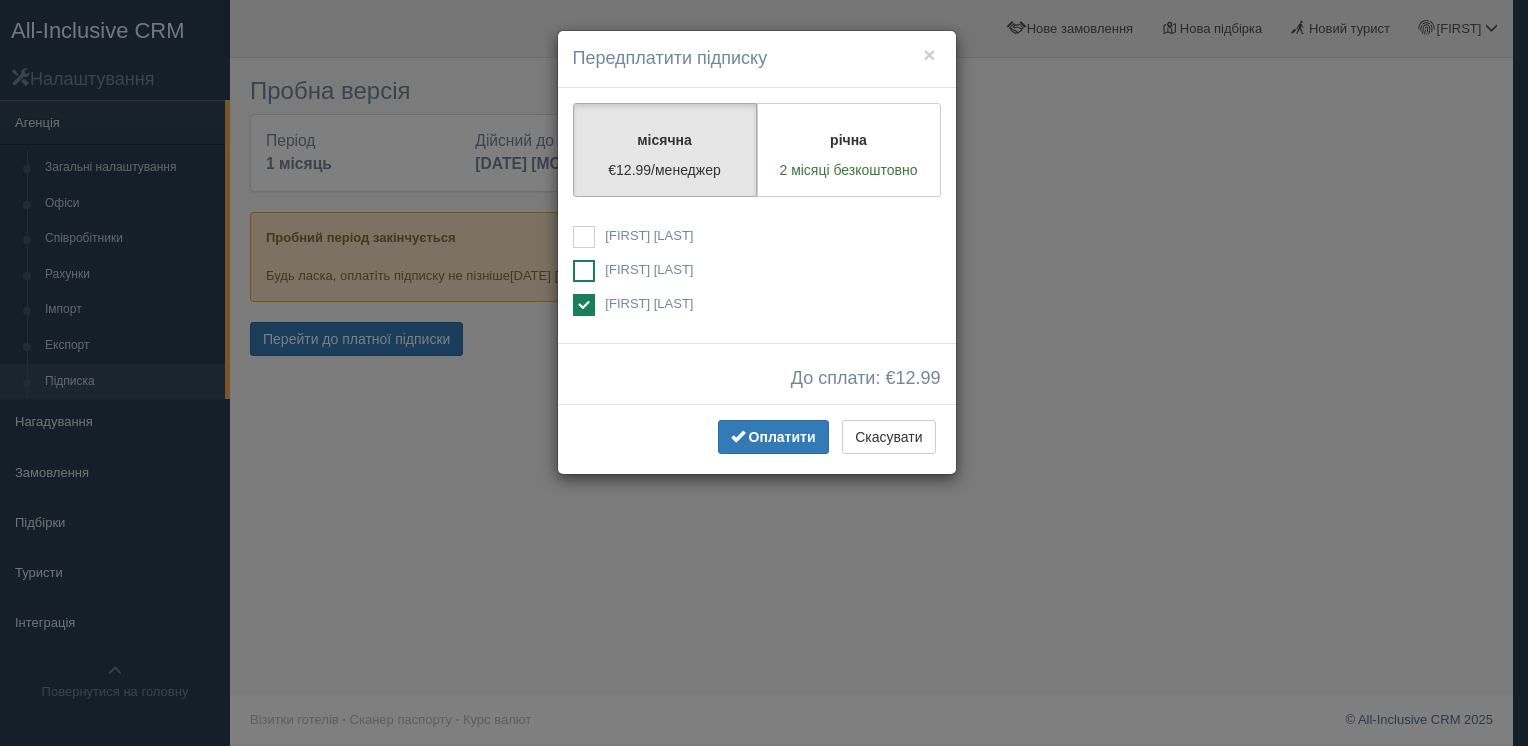 click on "[FIRST] [LAST]" at bounding box center [649, 269] 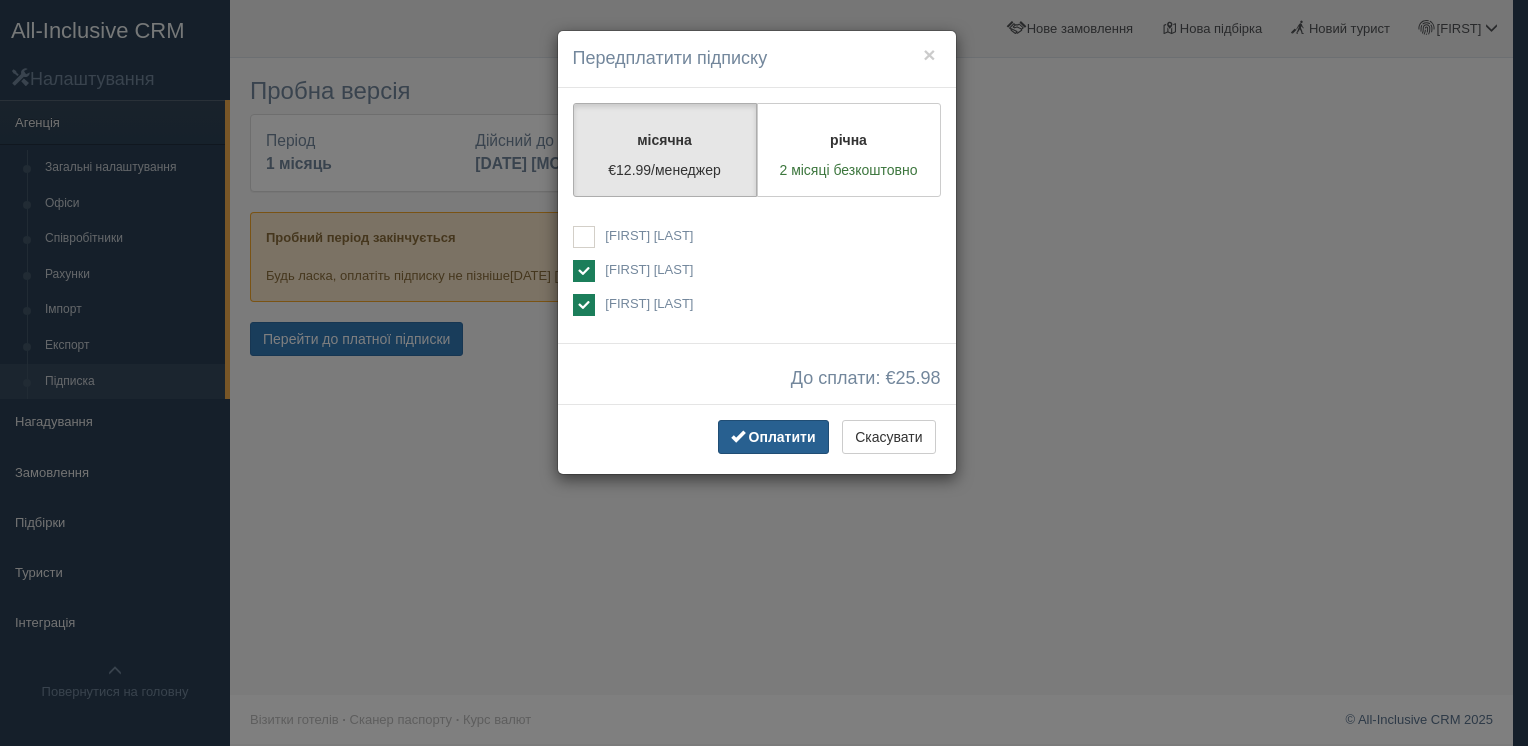 click on "Оплатити" at bounding box center (782, 437) 